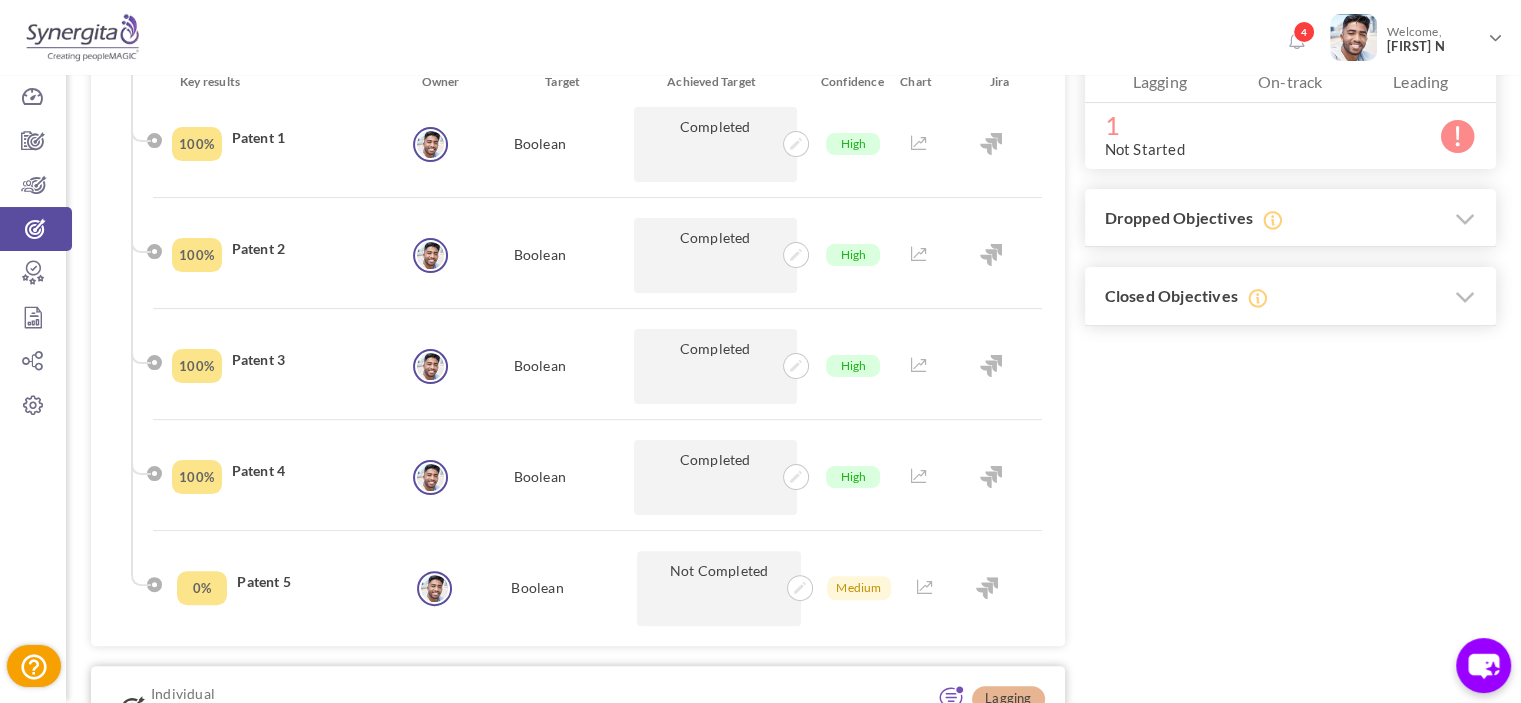 scroll, scrollTop: 0, scrollLeft: 0, axis: both 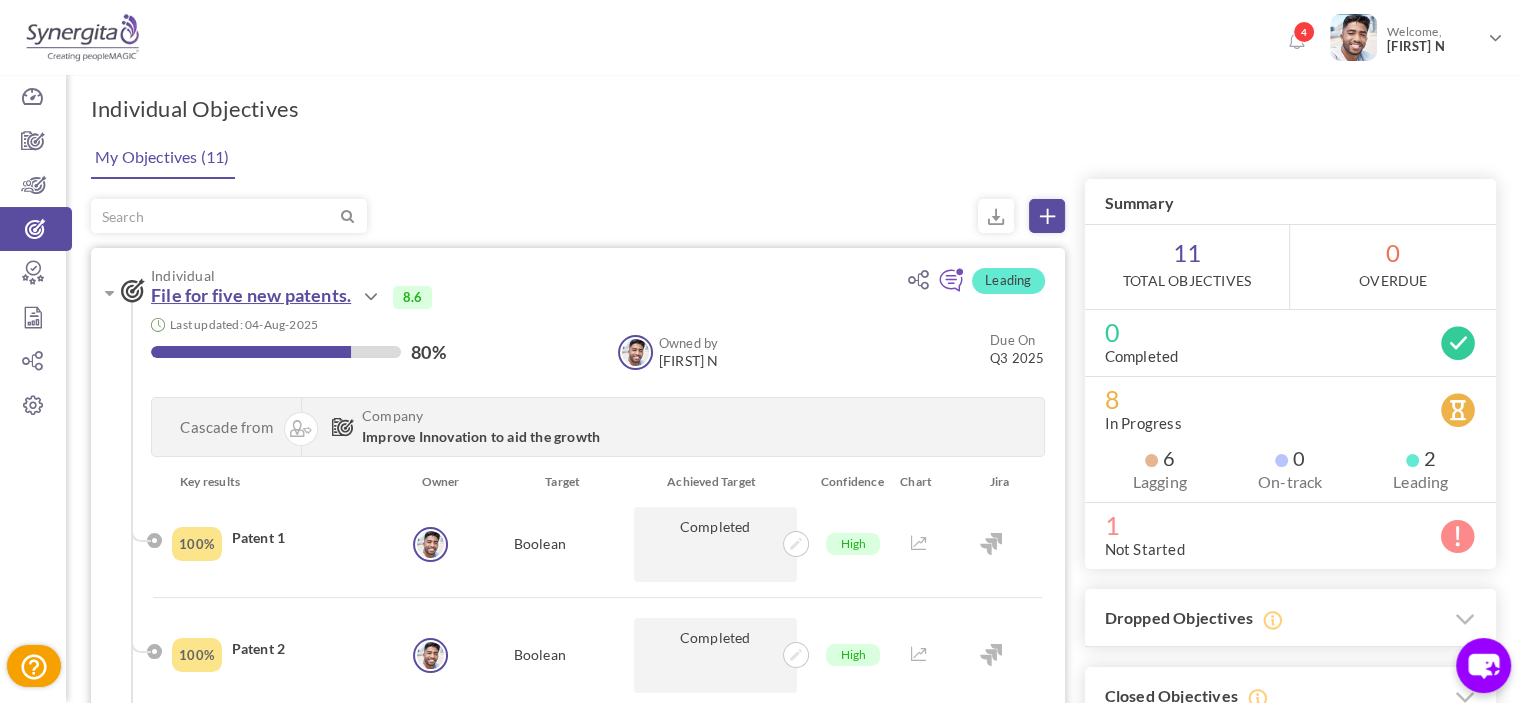 click on "File for five new patents." at bounding box center (251, 295) 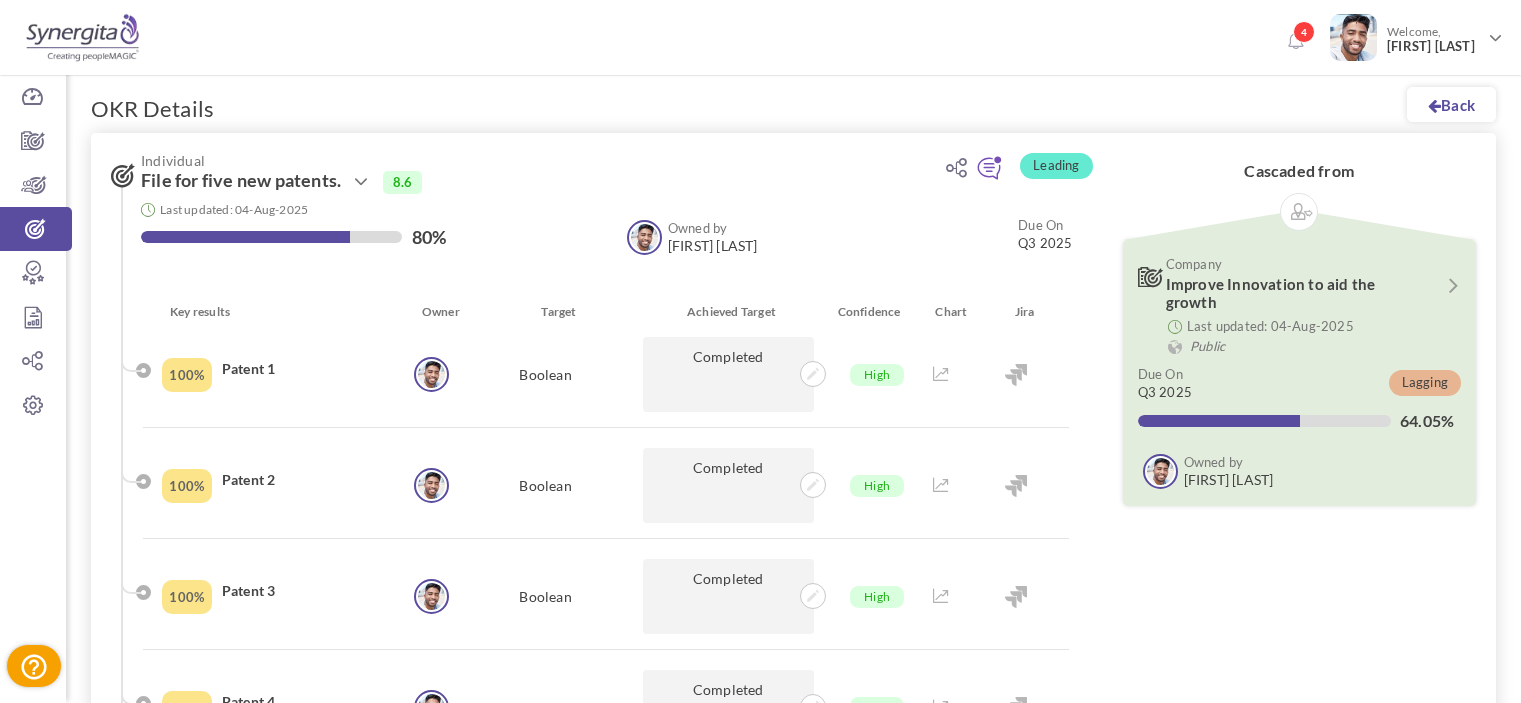 scroll, scrollTop: 0, scrollLeft: 0, axis: both 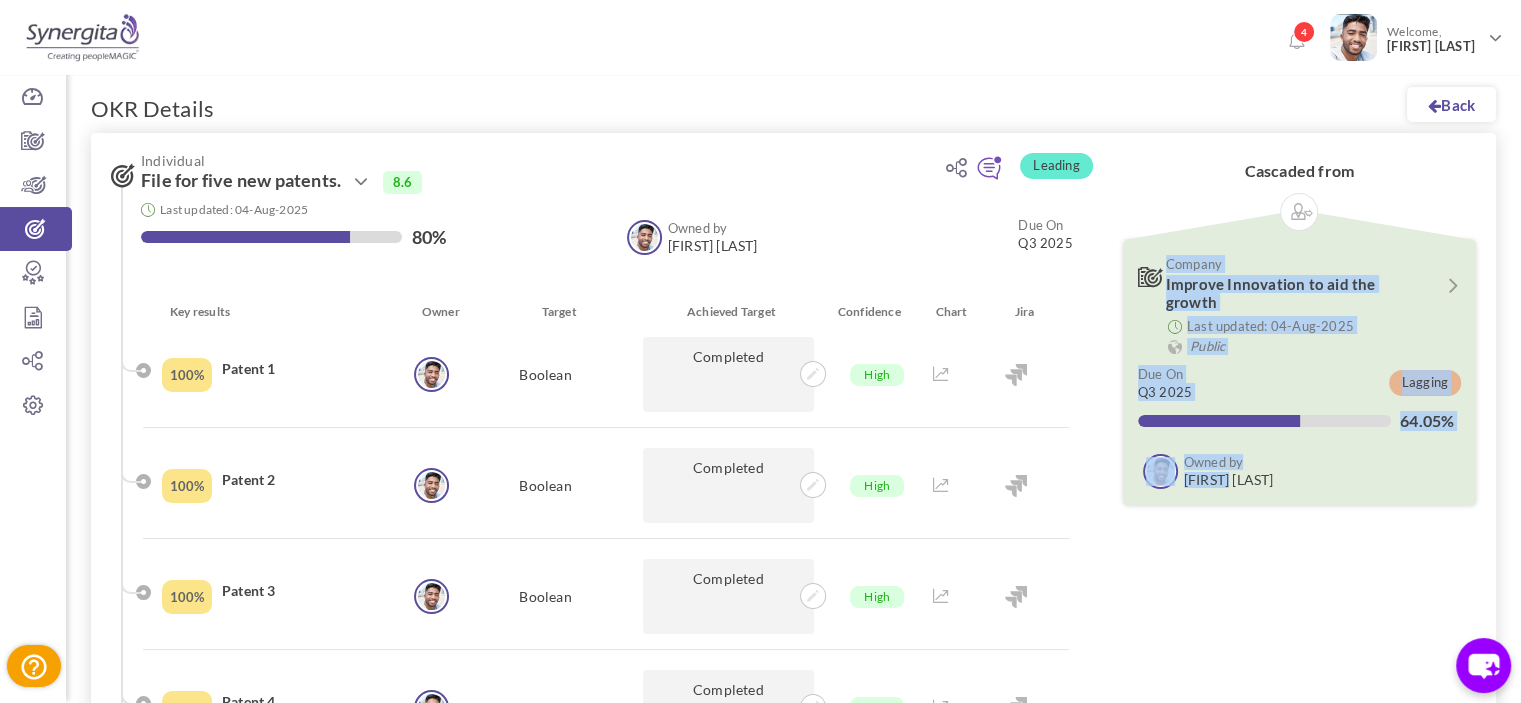 drag, startPoint x: 1132, startPoint y: 253, endPoint x: 1508, endPoint y: 558, distance: 484.14978 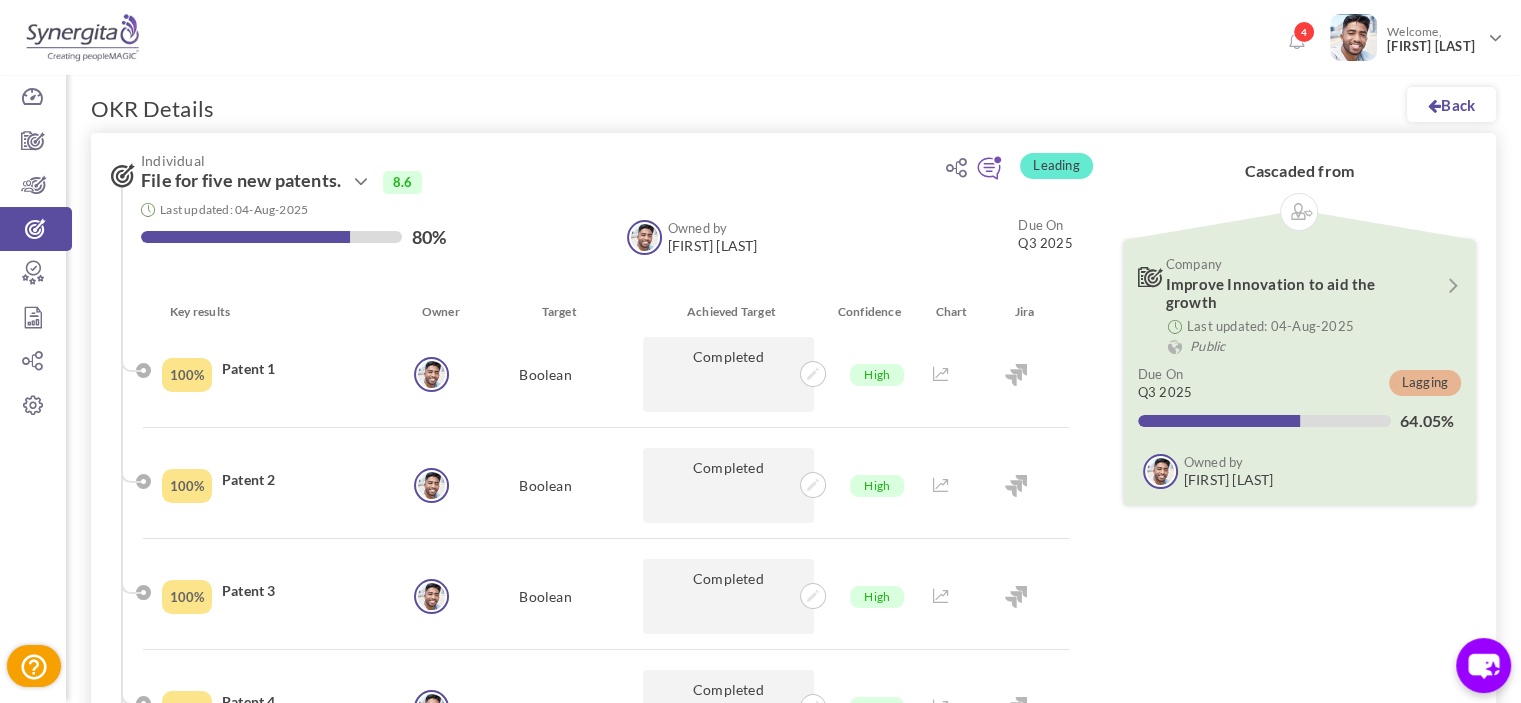 click on "Leading
Individual
File for five new patents.
Action" at bounding box center [793, 514] 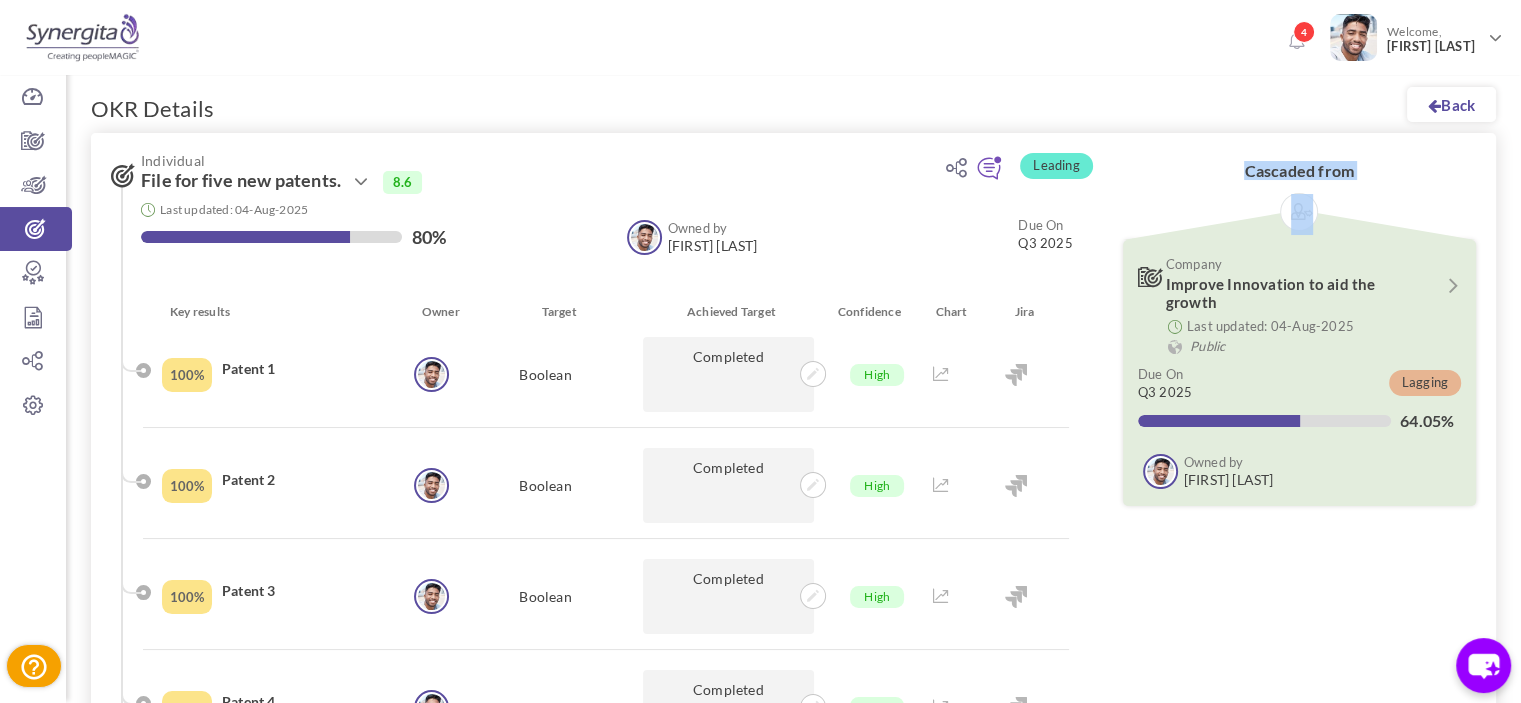 drag, startPoint x: 1216, startPoint y: 176, endPoint x: 1387, endPoint y: 194, distance: 171.94476 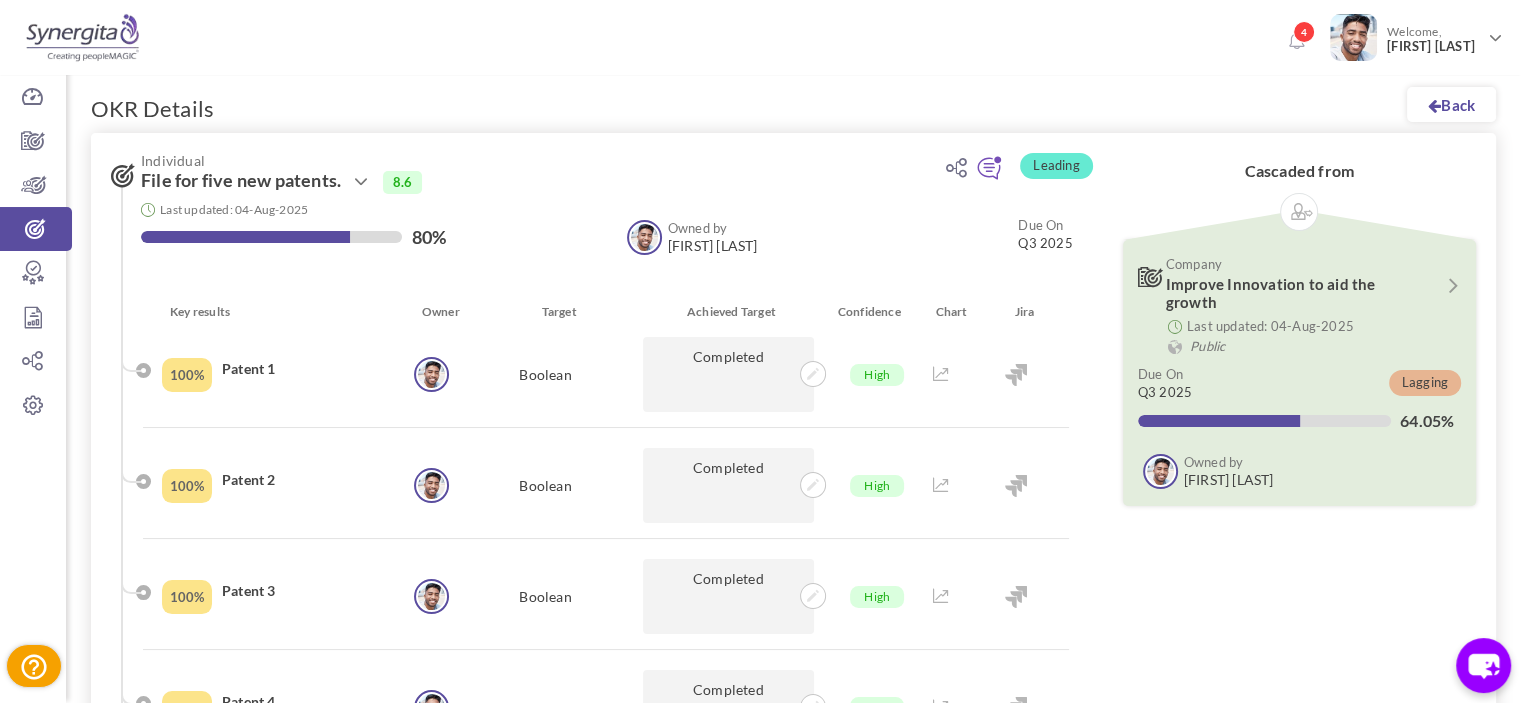 click on "Company
Improve Innovation to aid the growth" at bounding box center [1299, 283] 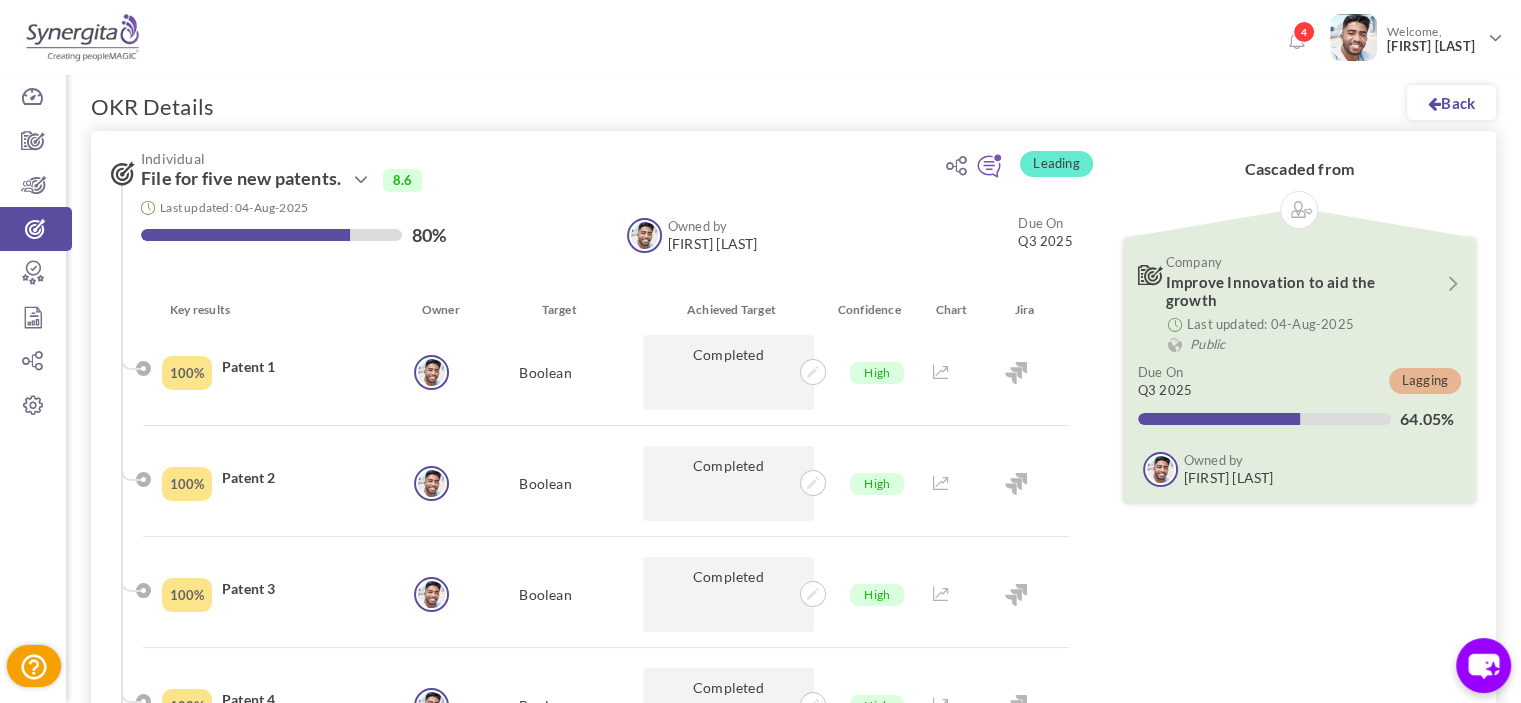 scroll, scrollTop: 0, scrollLeft: 0, axis: both 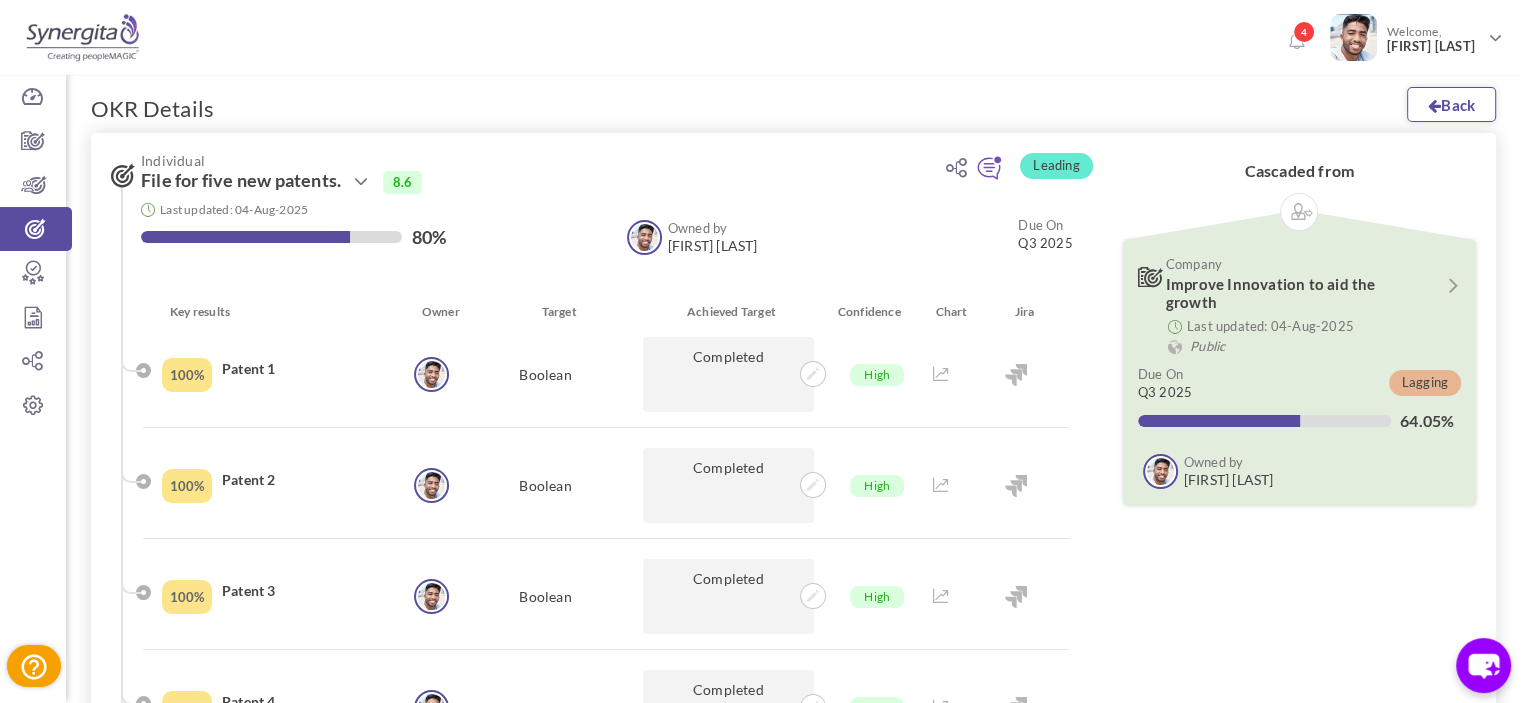 click on "Back" at bounding box center [1451, 104] 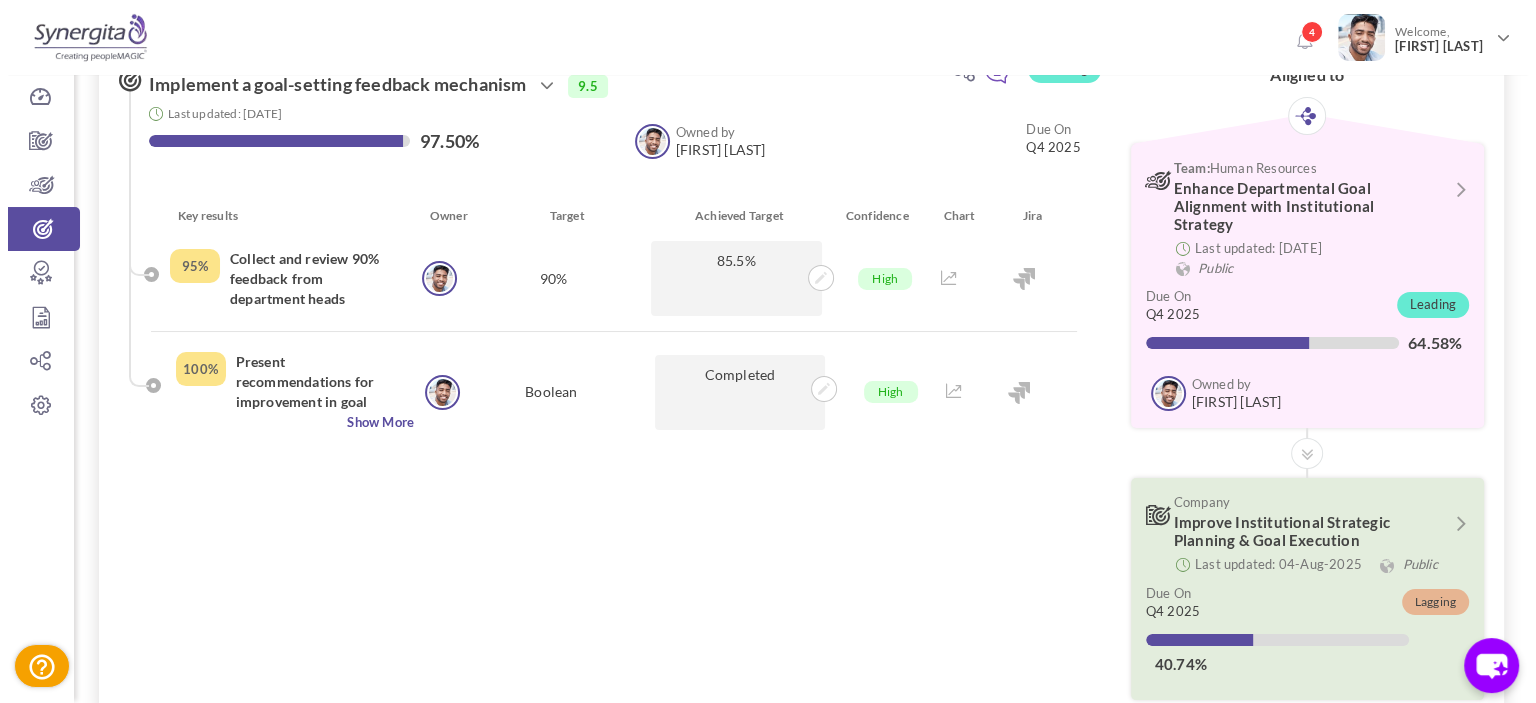 scroll, scrollTop: 0, scrollLeft: 0, axis: both 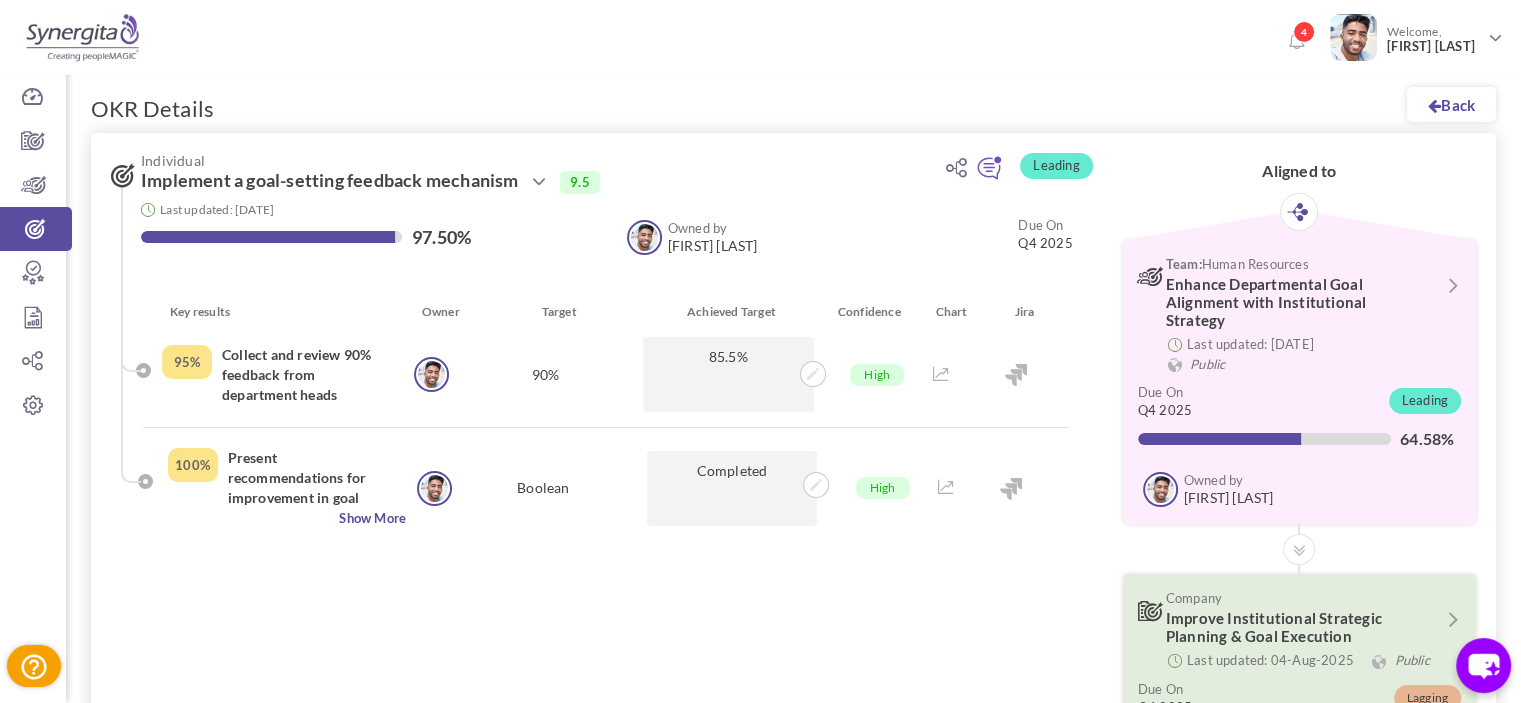 click on "Enhance Departmental Goal Alignment with Institutional Strategy" at bounding box center [1266, 302] 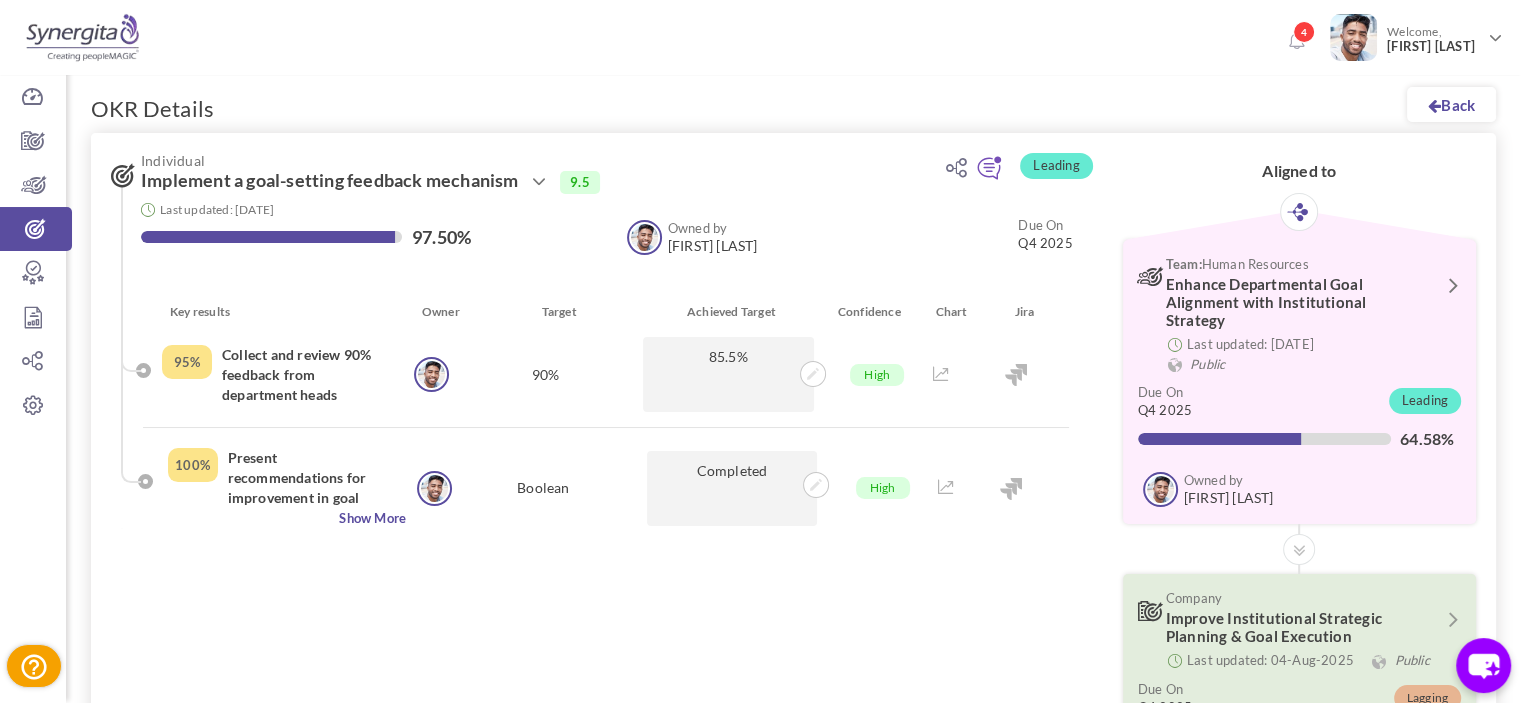 click at bounding box center [1452, 284] 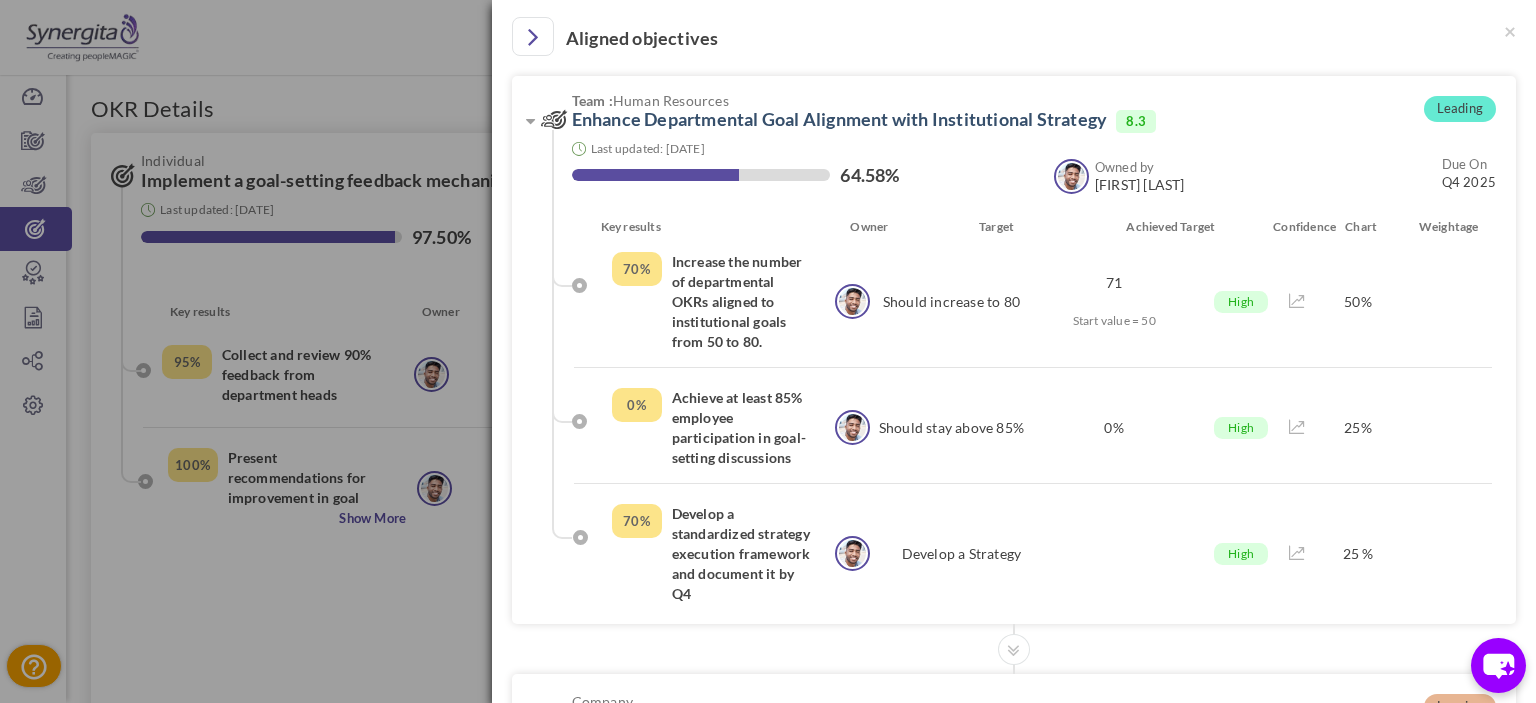 click on "Team  :
Human Resources" at bounding box center (840, 100) 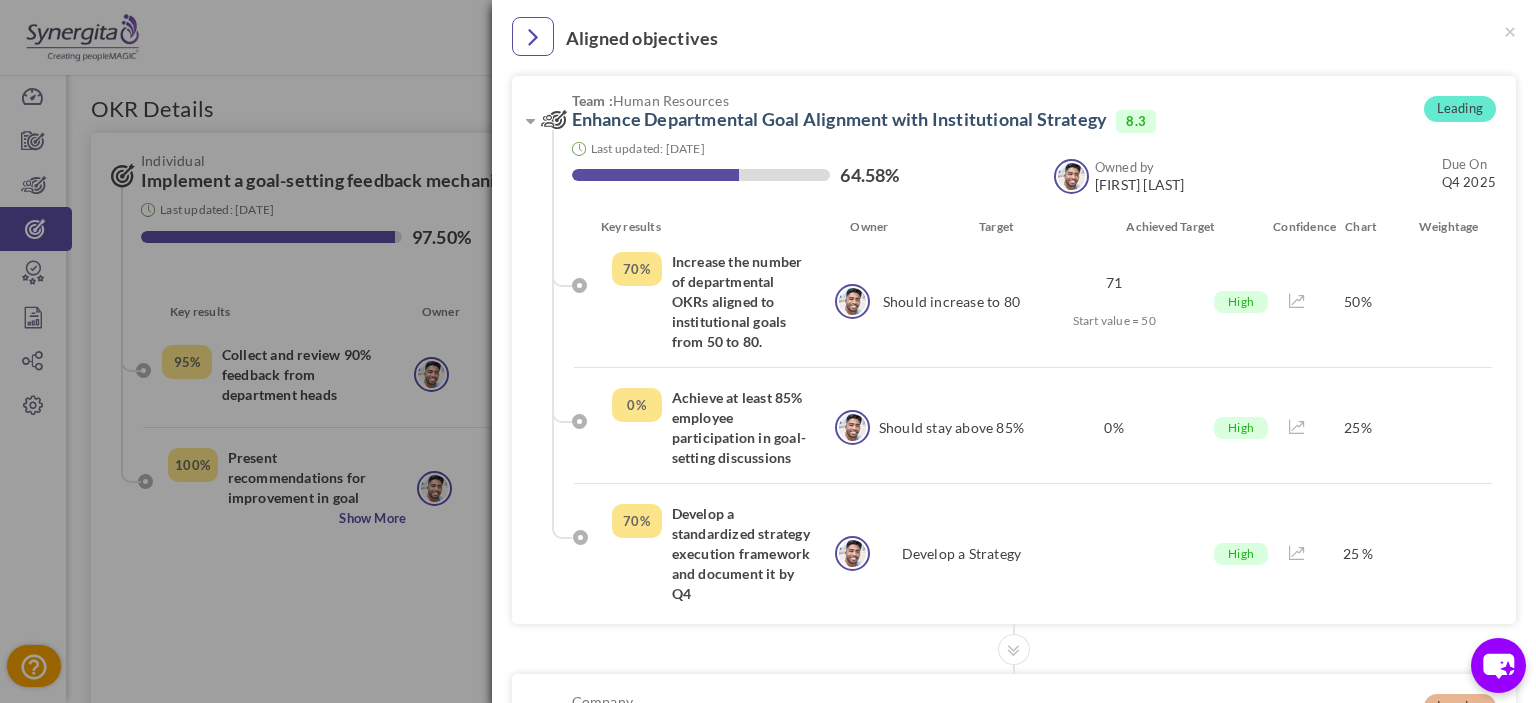click at bounding box center (533, 36) 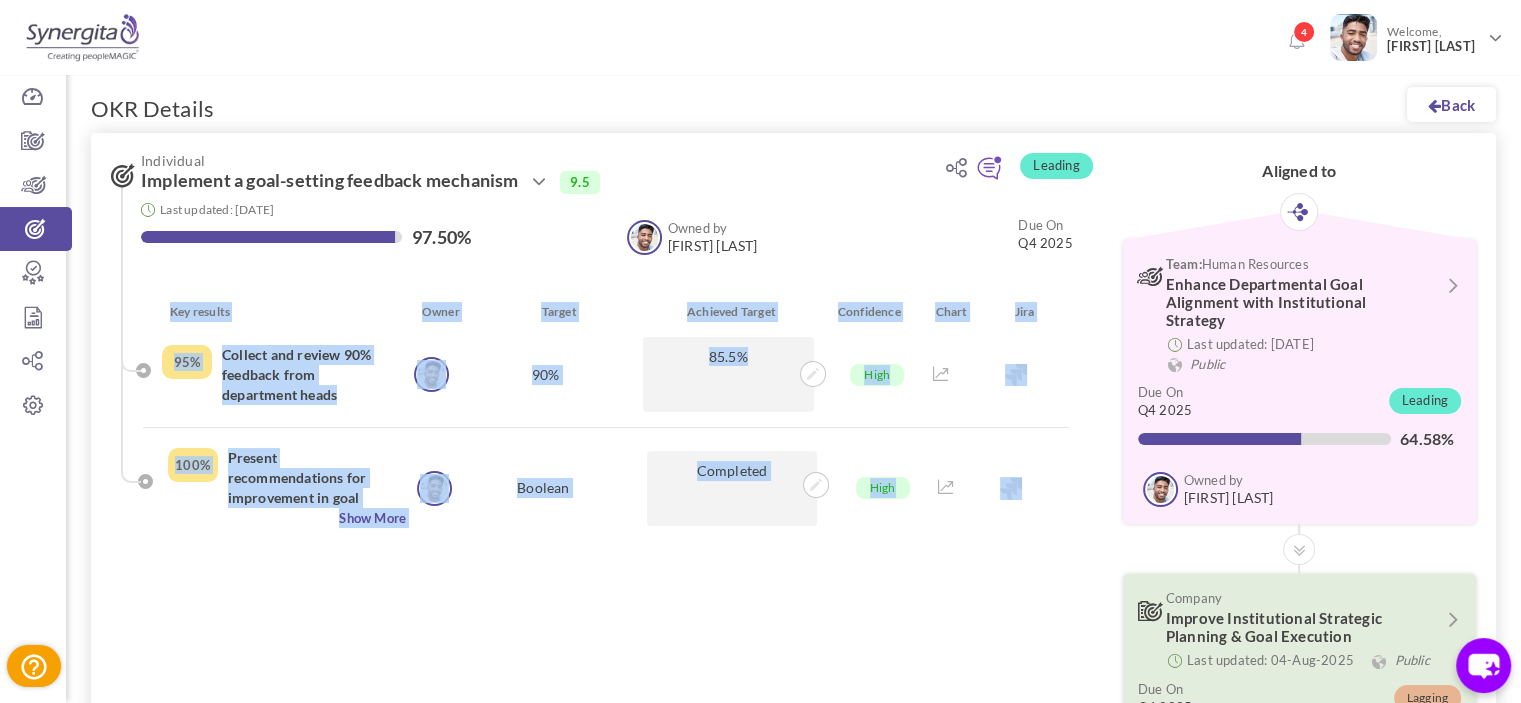 drag, startPoint x: 99, startPoint y: 318, endPoint x: 1056, endPoint y: 488, distance: 971.982 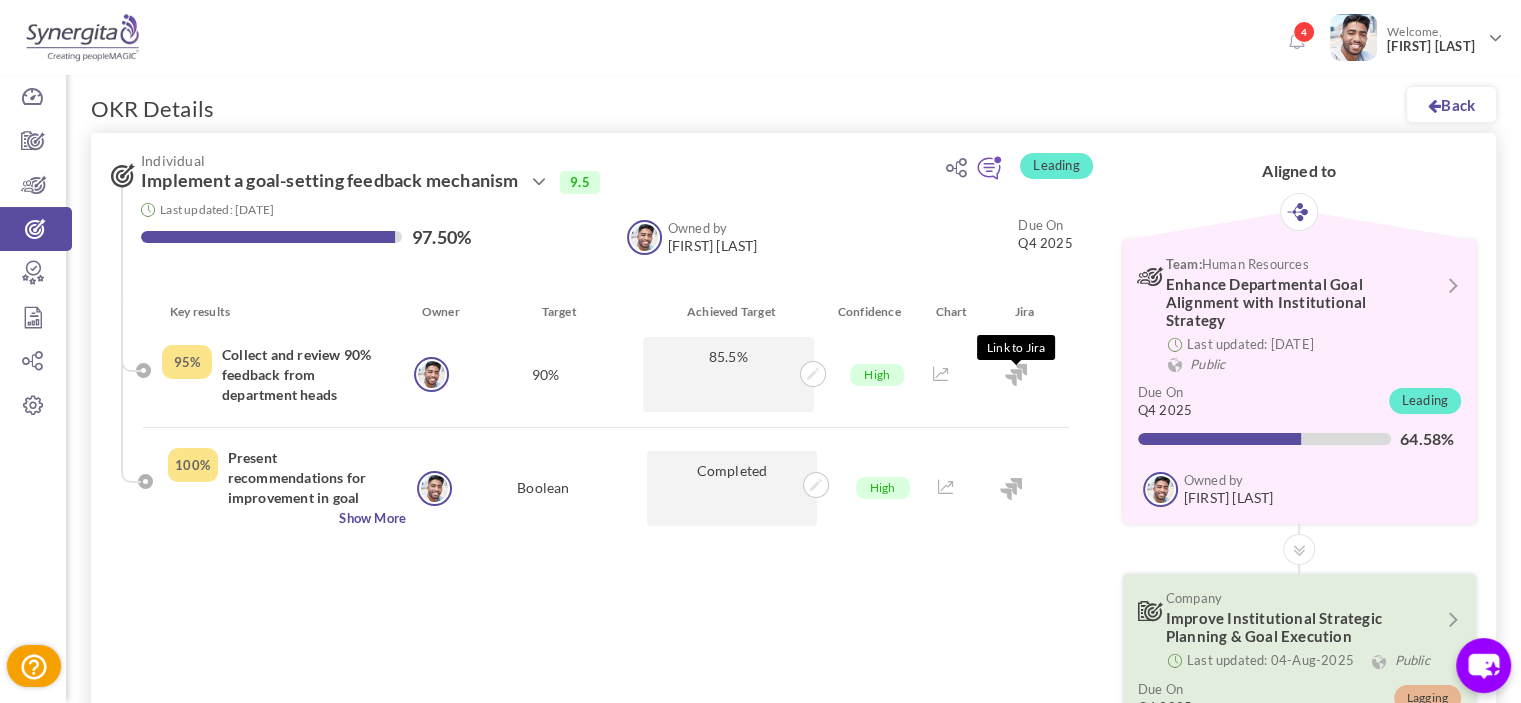 click on "Aligned to
Team:  Human Resources
Enhance Departmental Goal Alignment with Institutional Strategy
Last updated: 16-Jul-2025
Public
Due On   Q4 2025
Leading
64.58%
Owned by" at bounding box center (1299, 477) 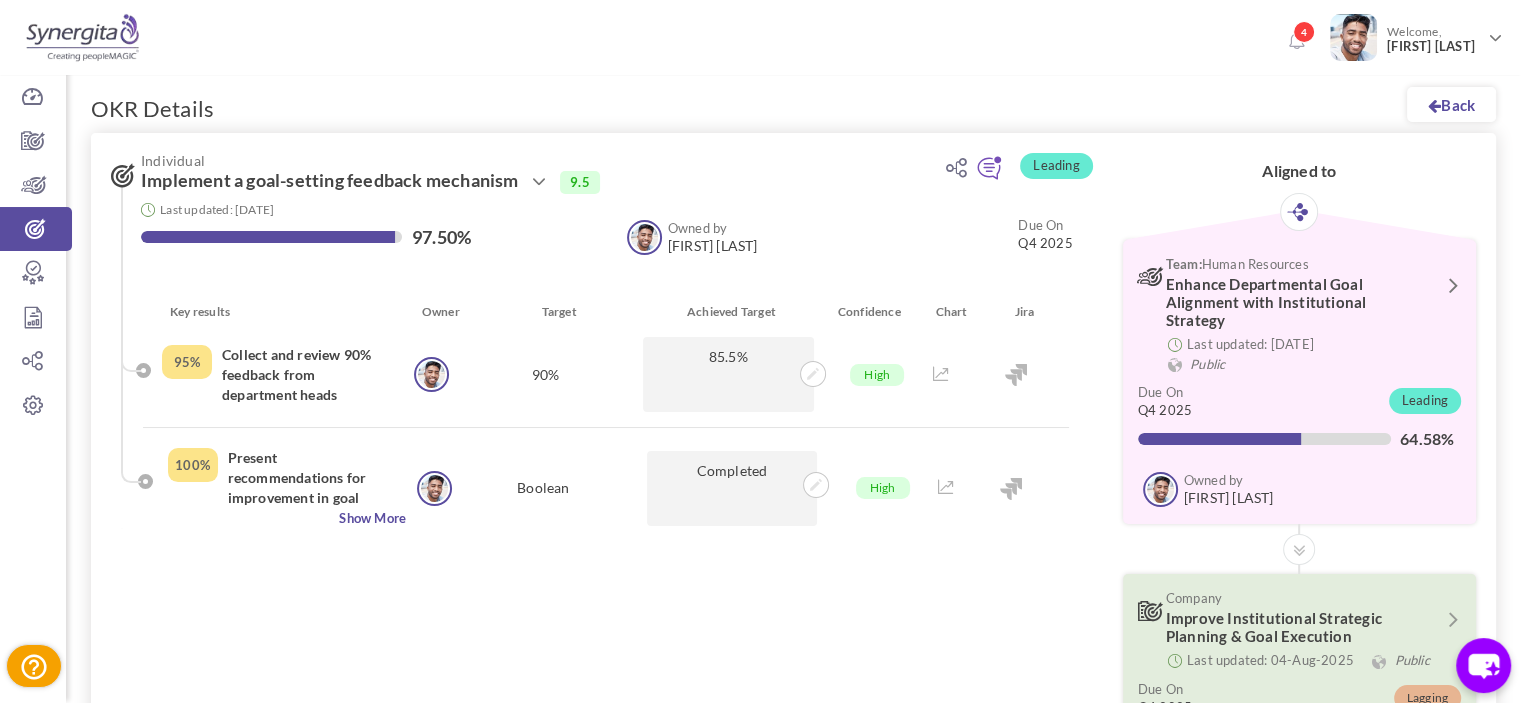 click at bounding box center (1452, 284) 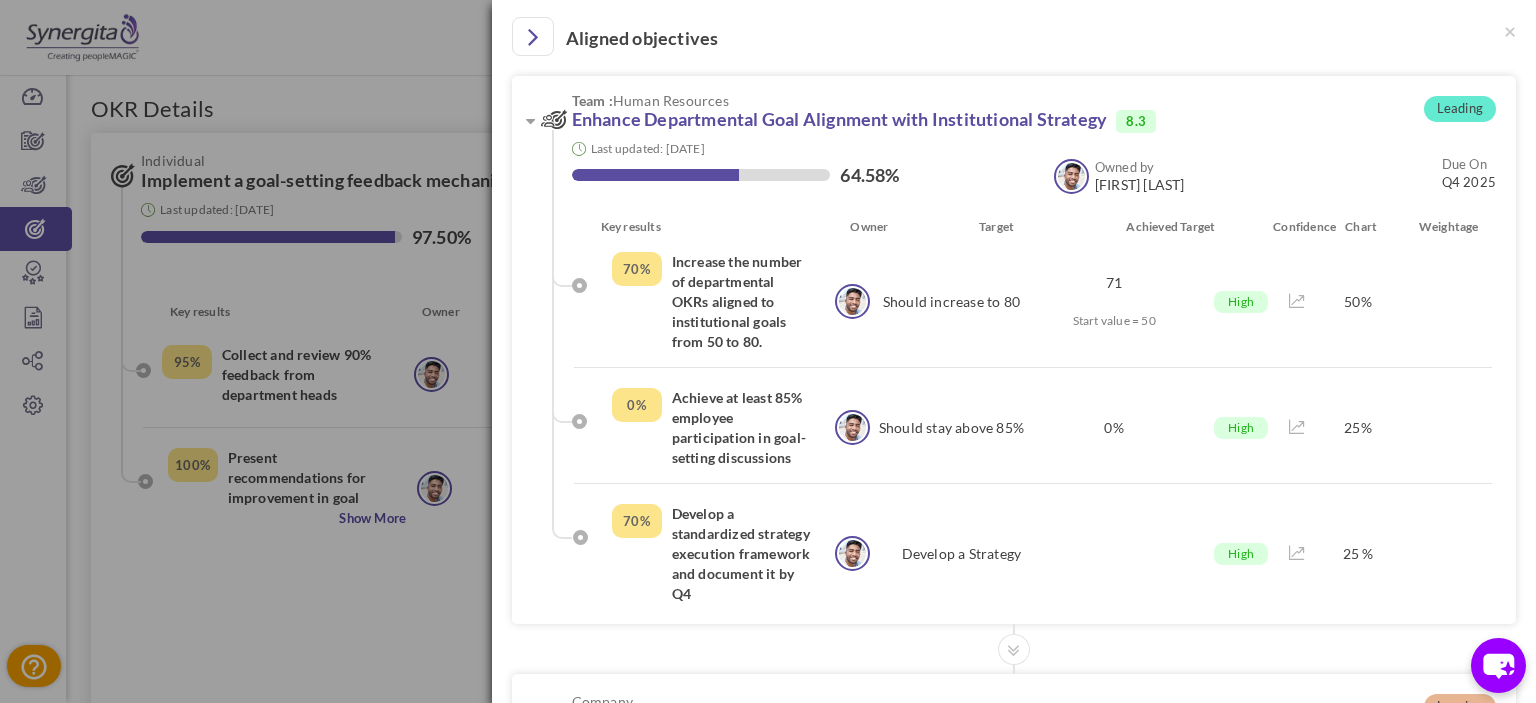 click on "Enhance Departmental Goal Alignment with Institutional Strategy" at bounding box center (840, 119) 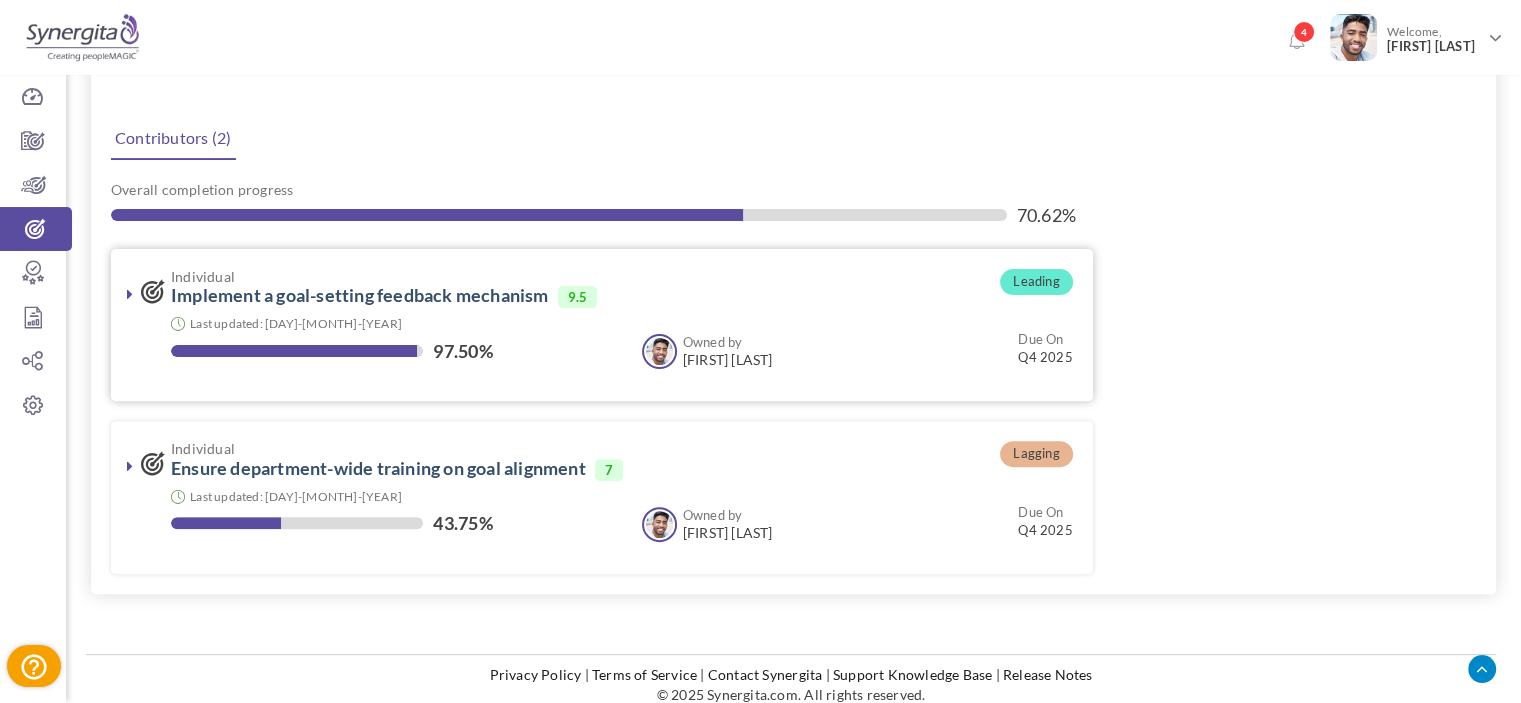 scroll, scrollTop: 587, scrollLeft: 0, axis: vertical 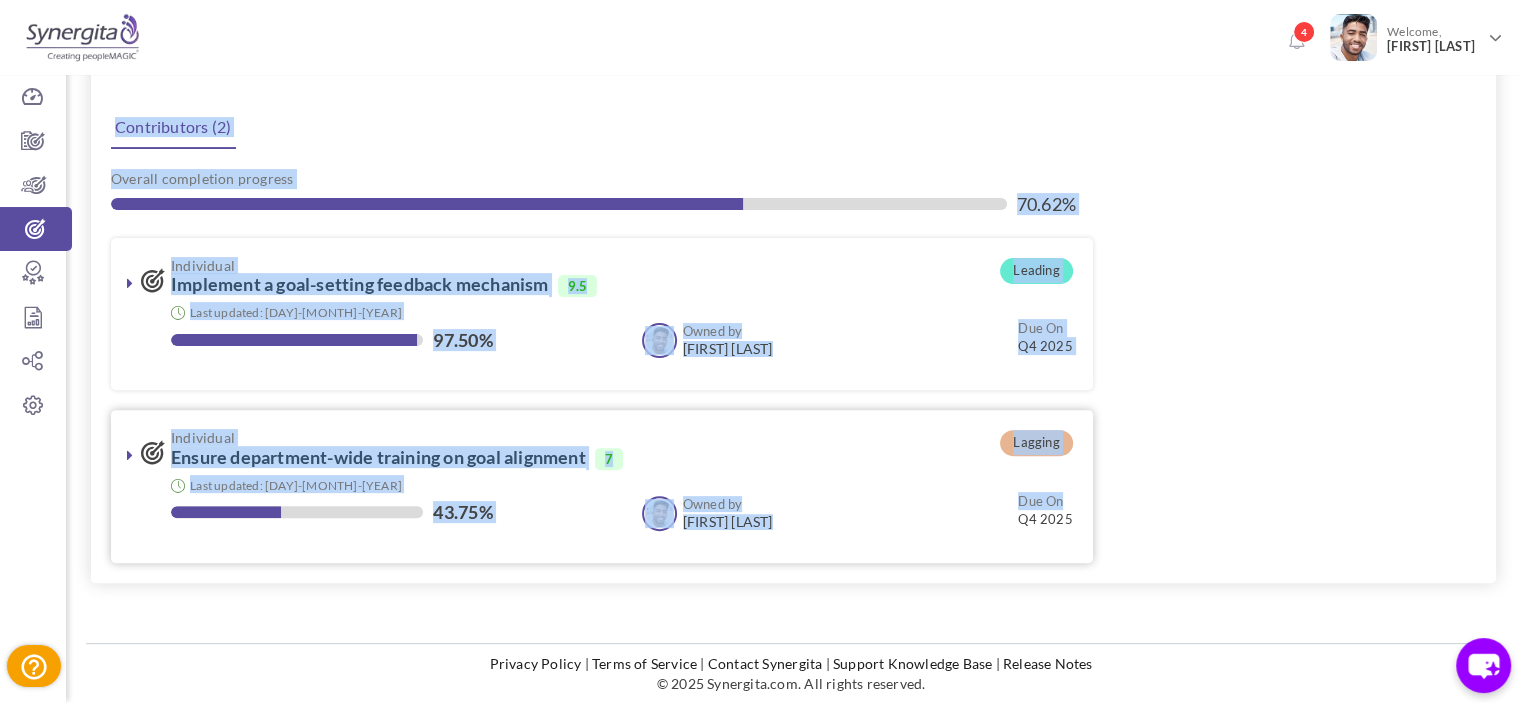 drag, startPoint x: 103, startPoint y: 115, endPoint x: 1063, endPoint y: 493, distance: 1031.7383 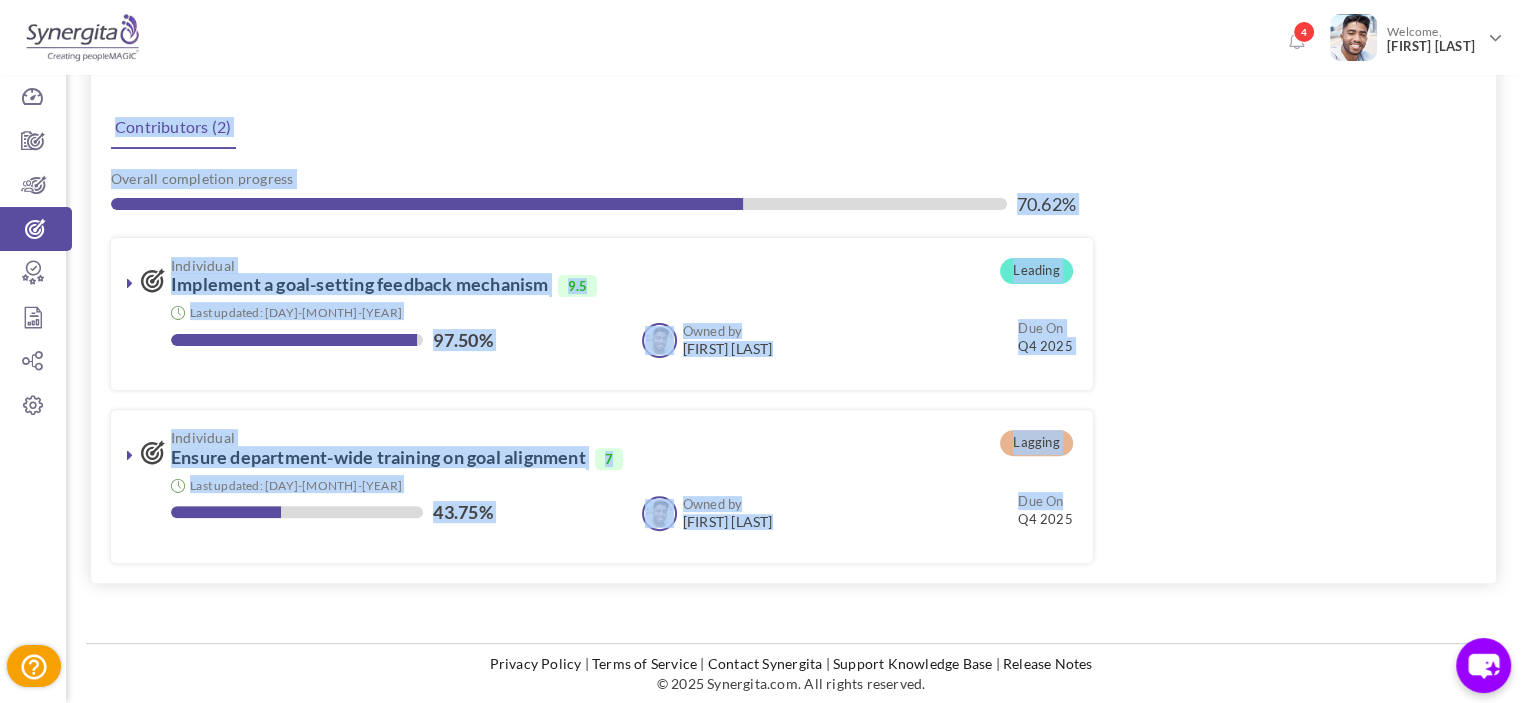 click on "Leading
Team:  Human Resources
Enhance Departmental Goal Alignment with Institutional Strategy
Action
Edit Clone Drop Close 8.3  Public 64.58%" at bounding box center [793, 64] 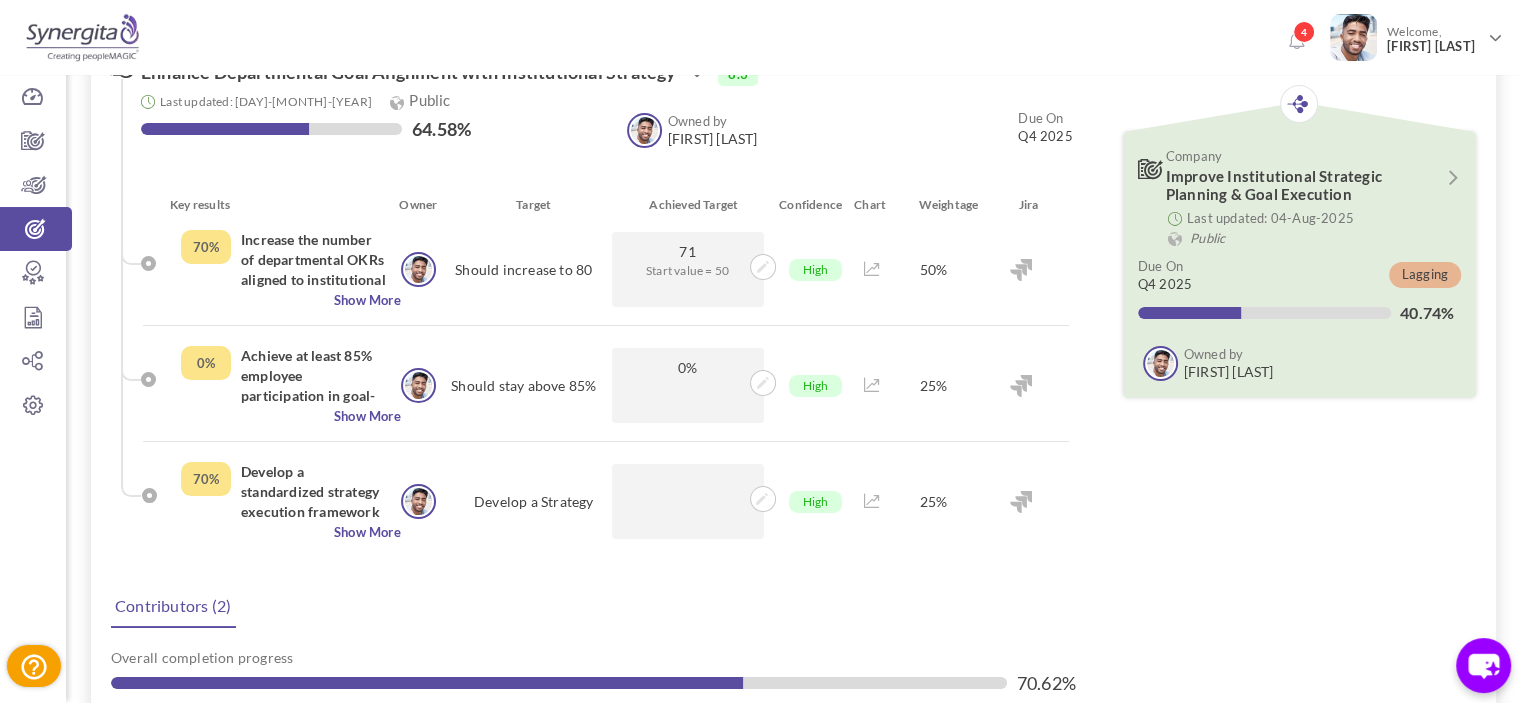 scroll, scrollTop: 0, scrollLeft: 0, axis: both 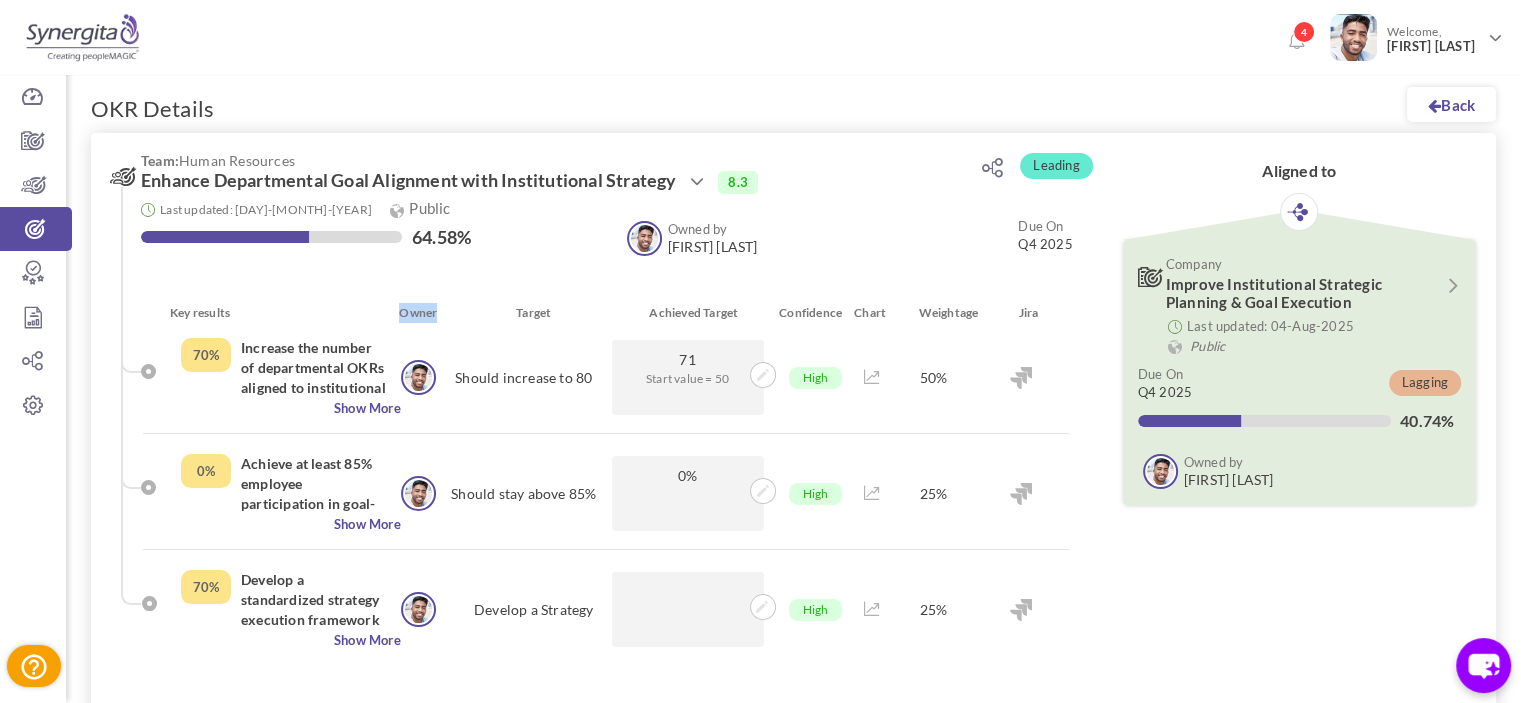 drag, startPoint x: 400, startPoint y: 315, endPoint x: 440, endPoint y: 315, distance: 40 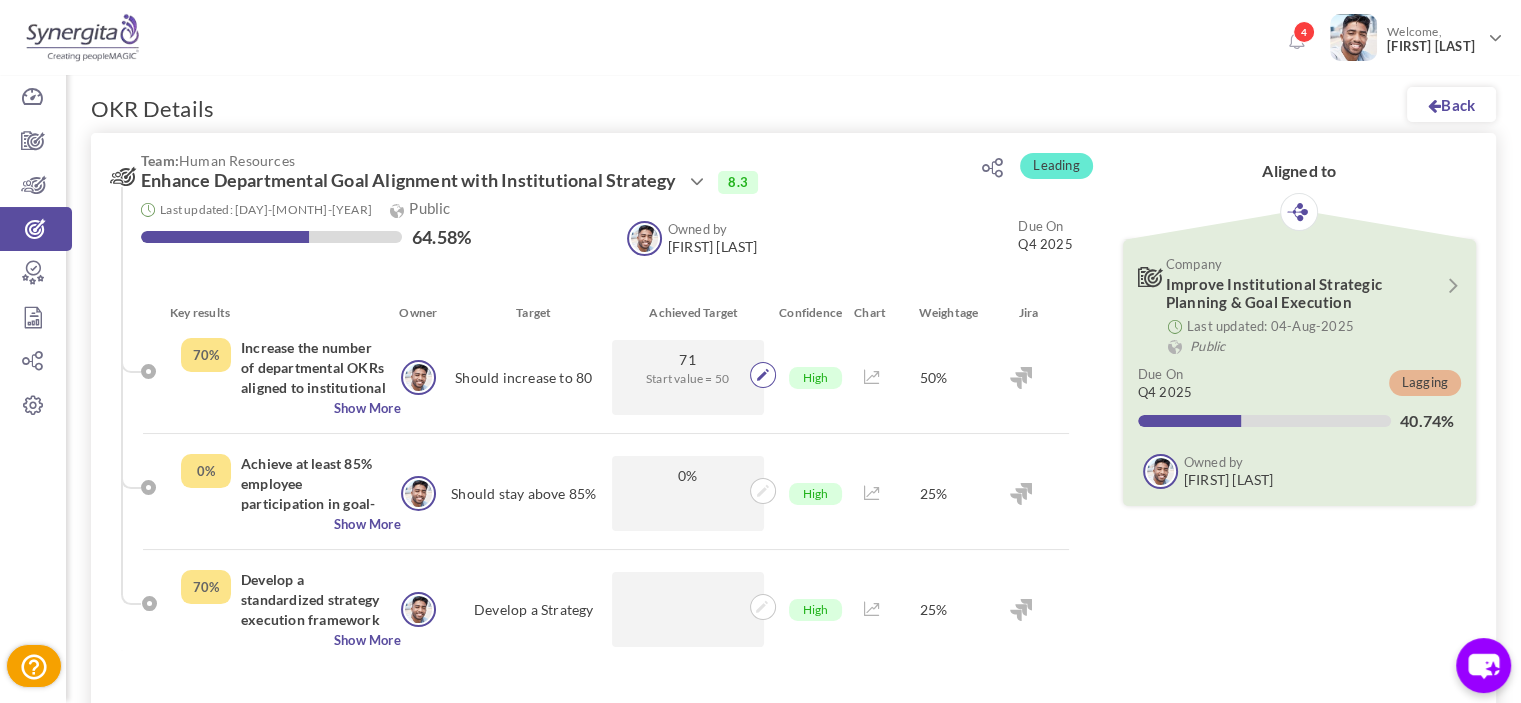 click at bounding box center (762, 375) 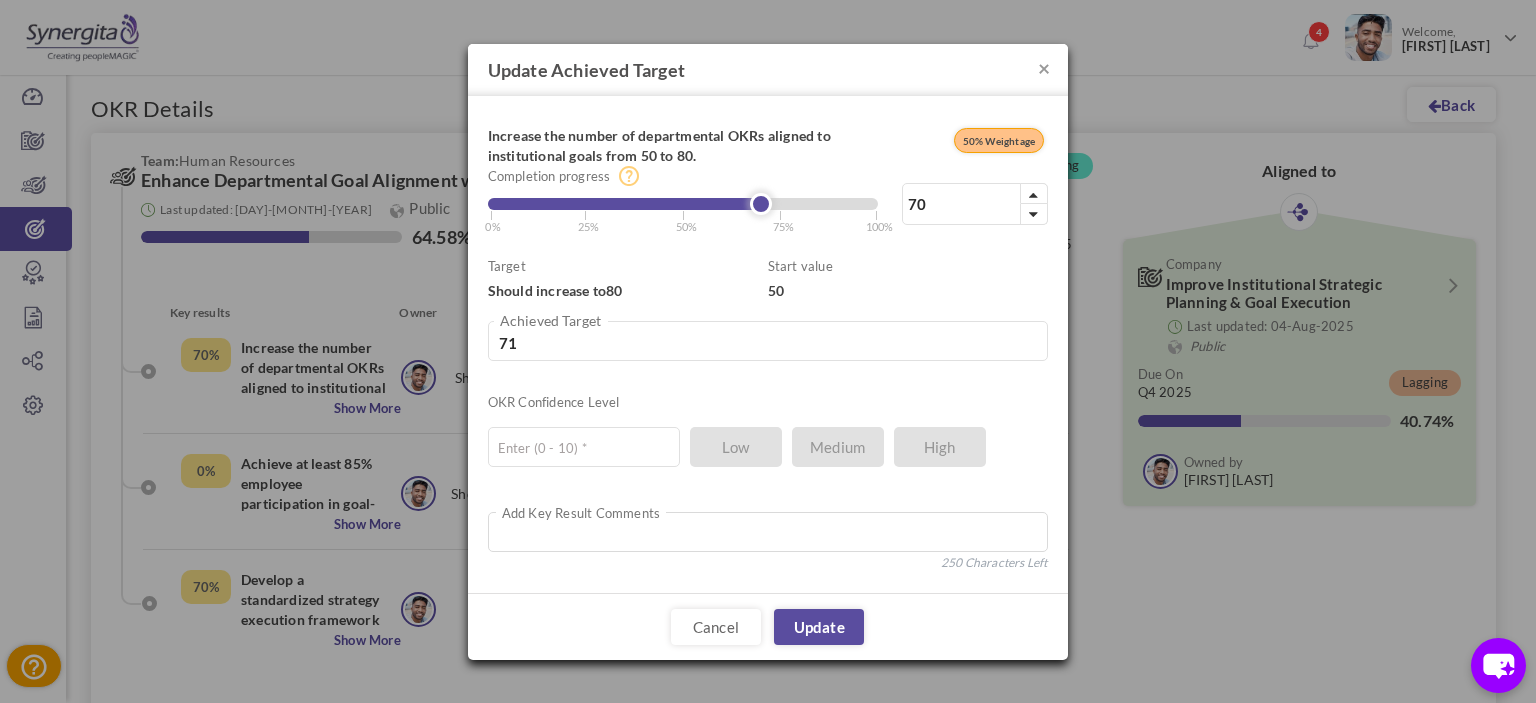 click on "Update Achieved Target" at bounding box center [768, 70] 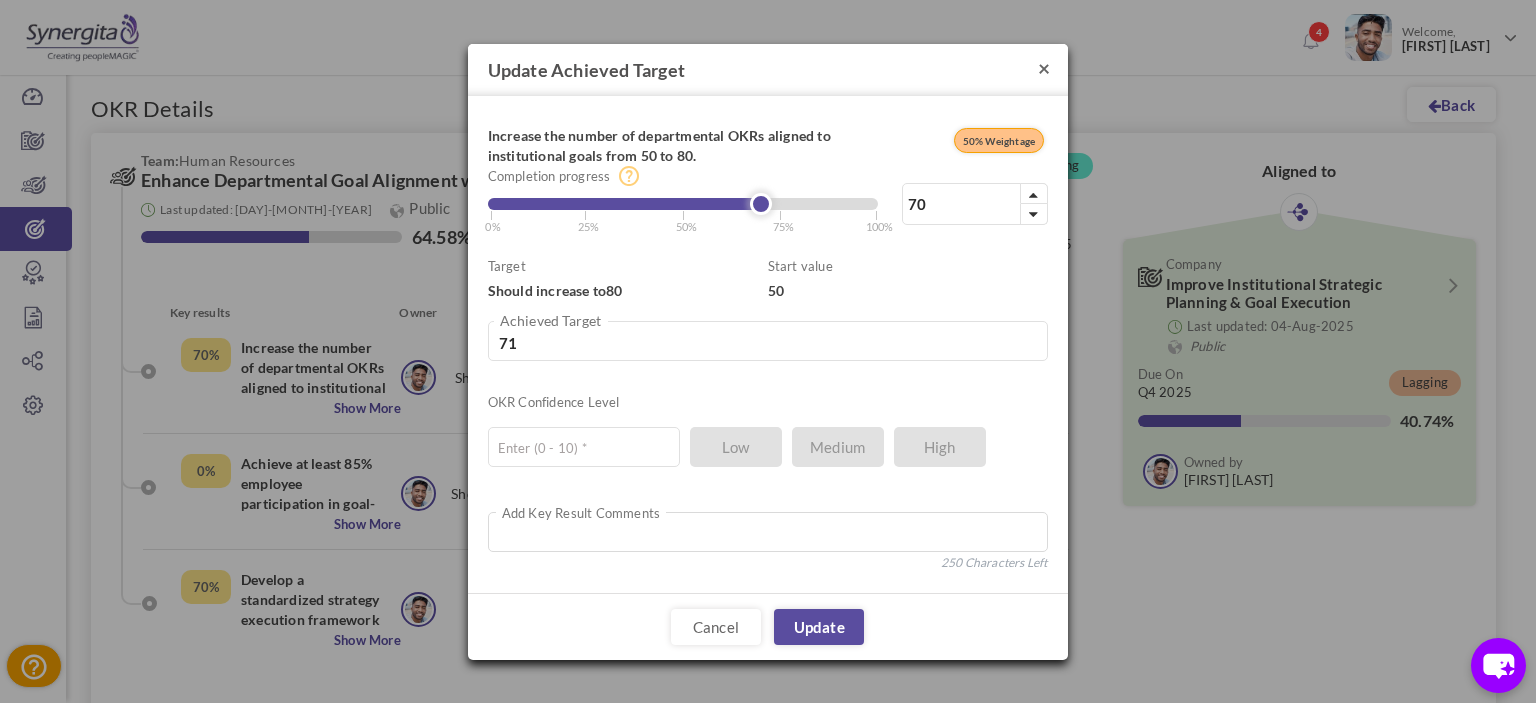 click on "×" at bounding box center (1044, 67) 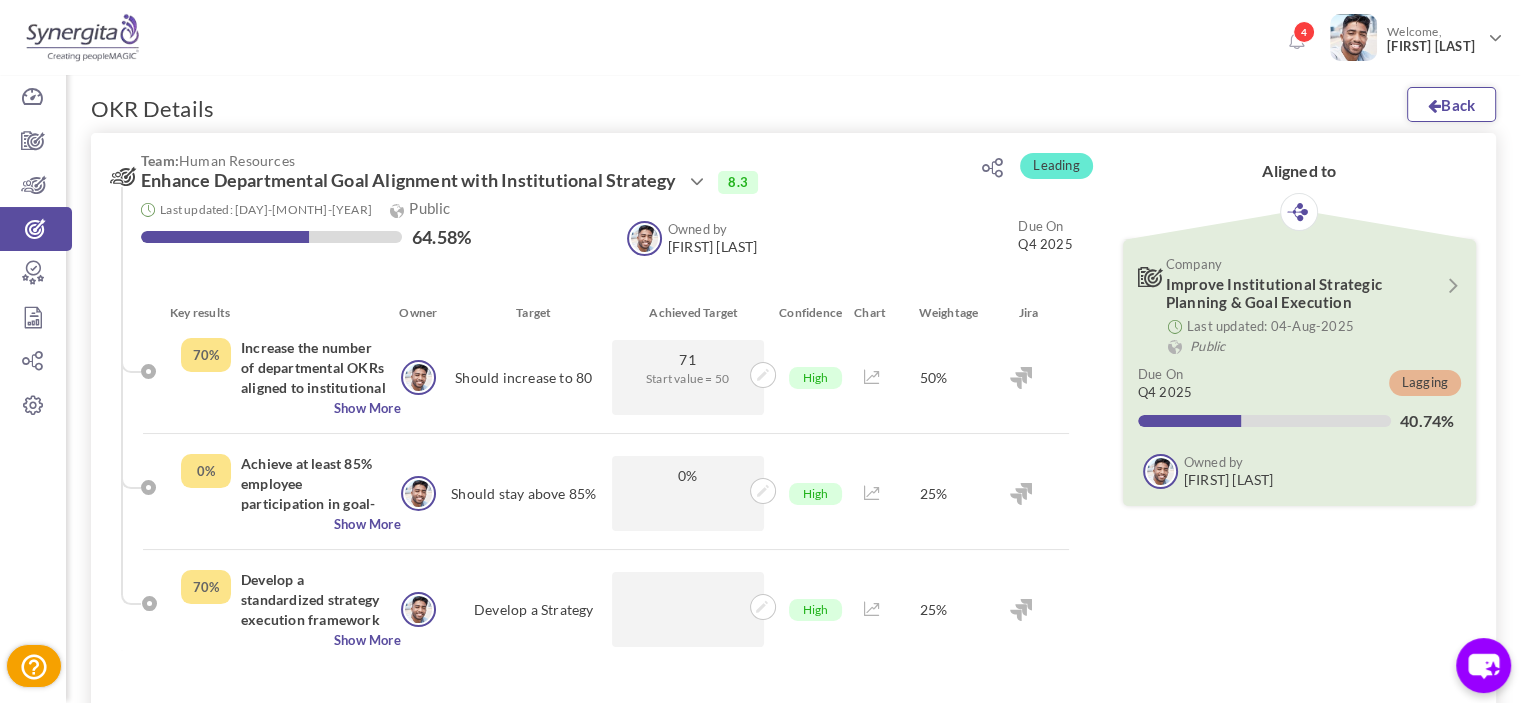 click on "Back" at bounding box center (1451, 104) 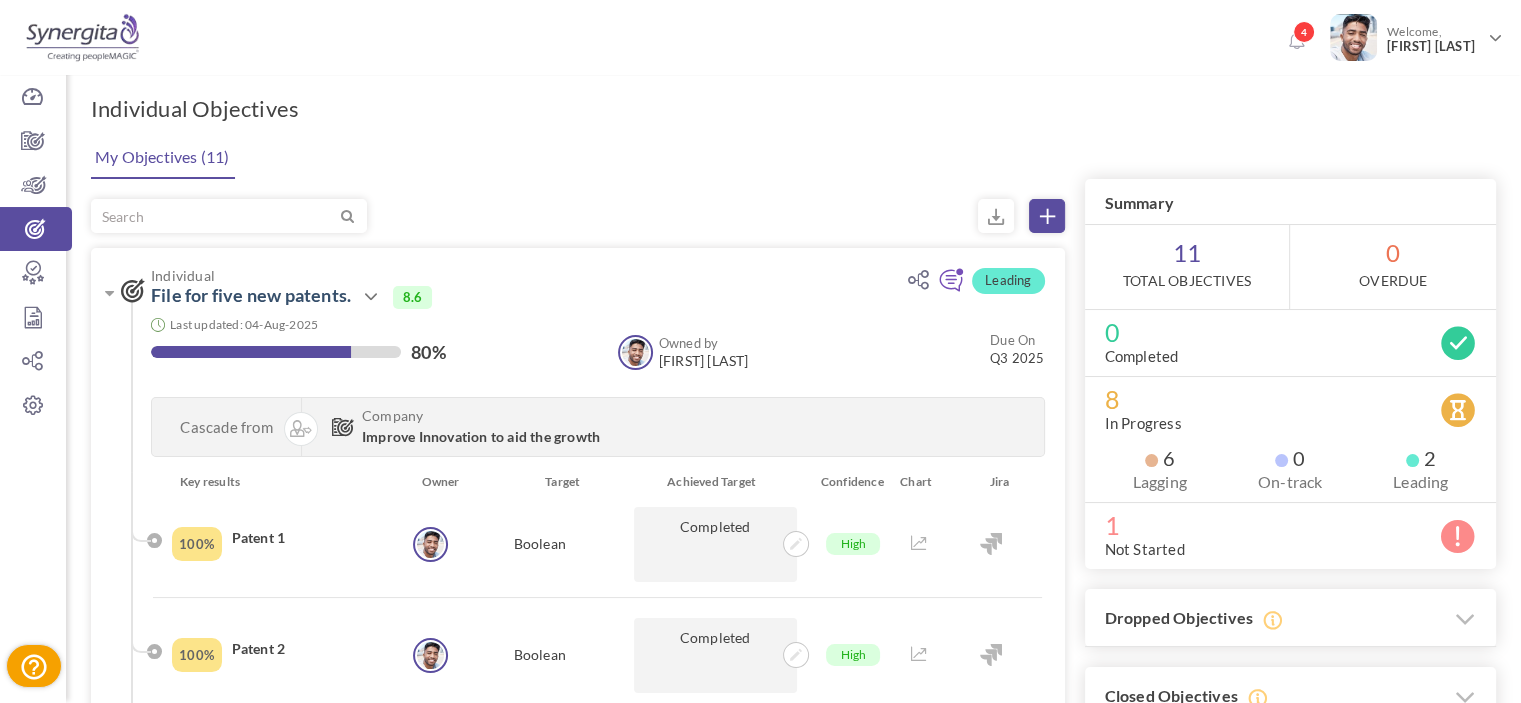 scroll, scrollTop: 200, scrollLeft: 0, axis: vertical 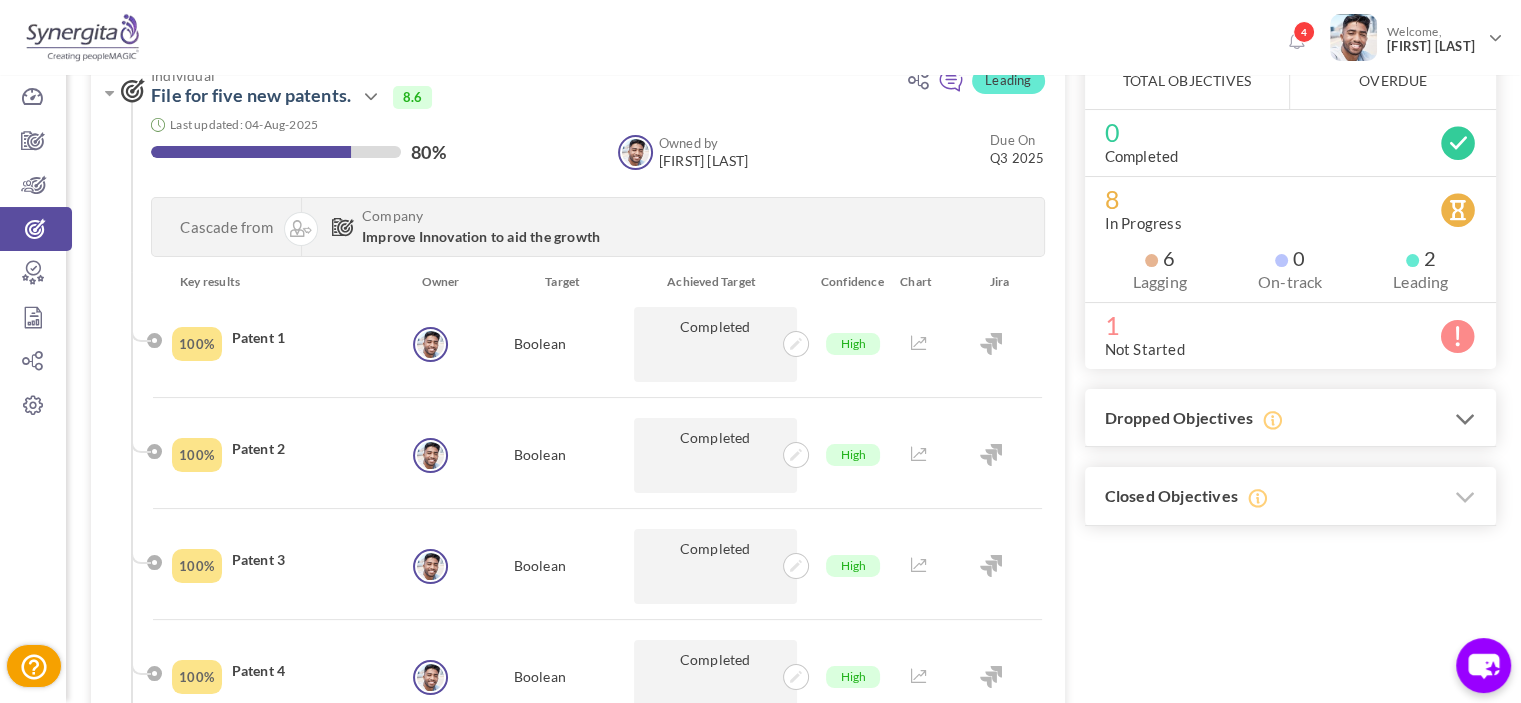 click on "Dropped Objectives" at bounding box center [1291, 418] 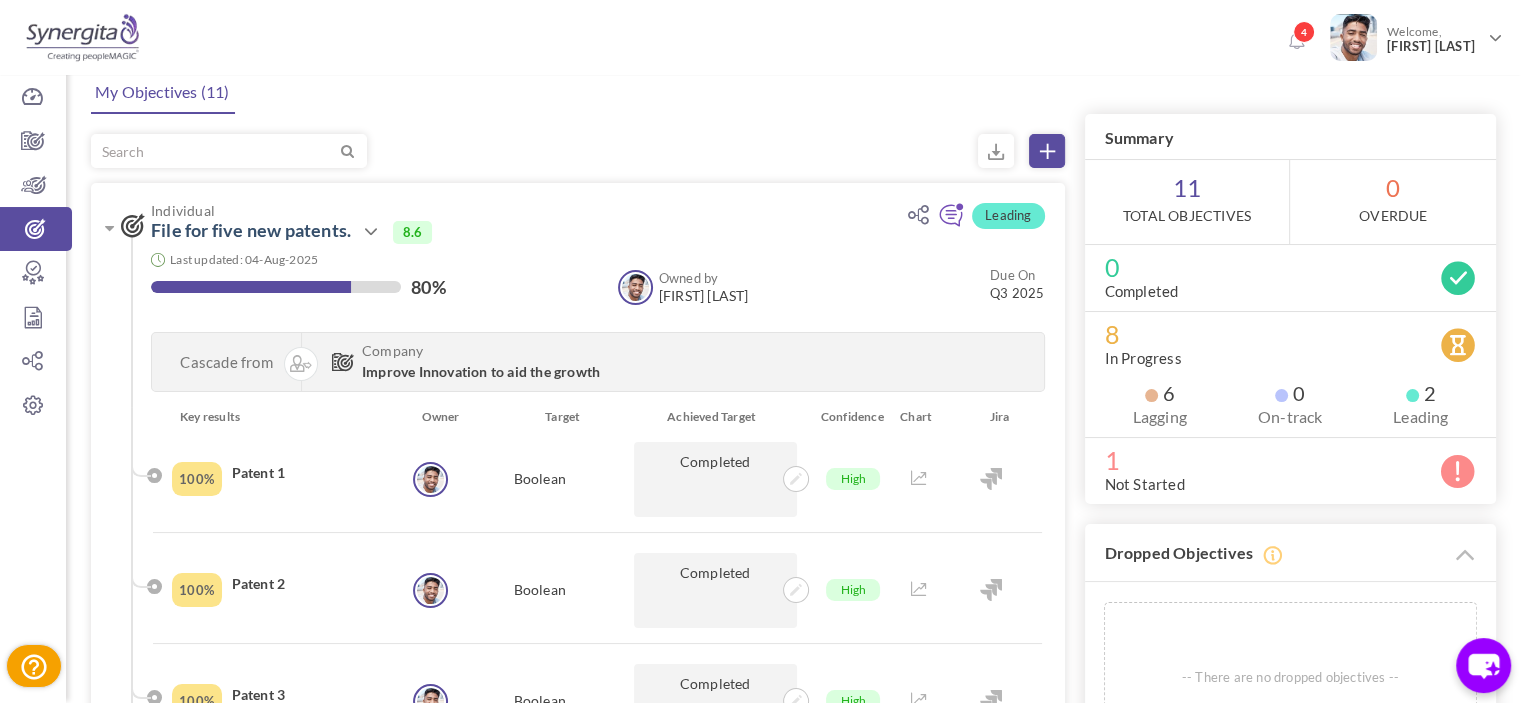 scroll, scrollTop: 100, scrollLeft: 0, axis: vertical 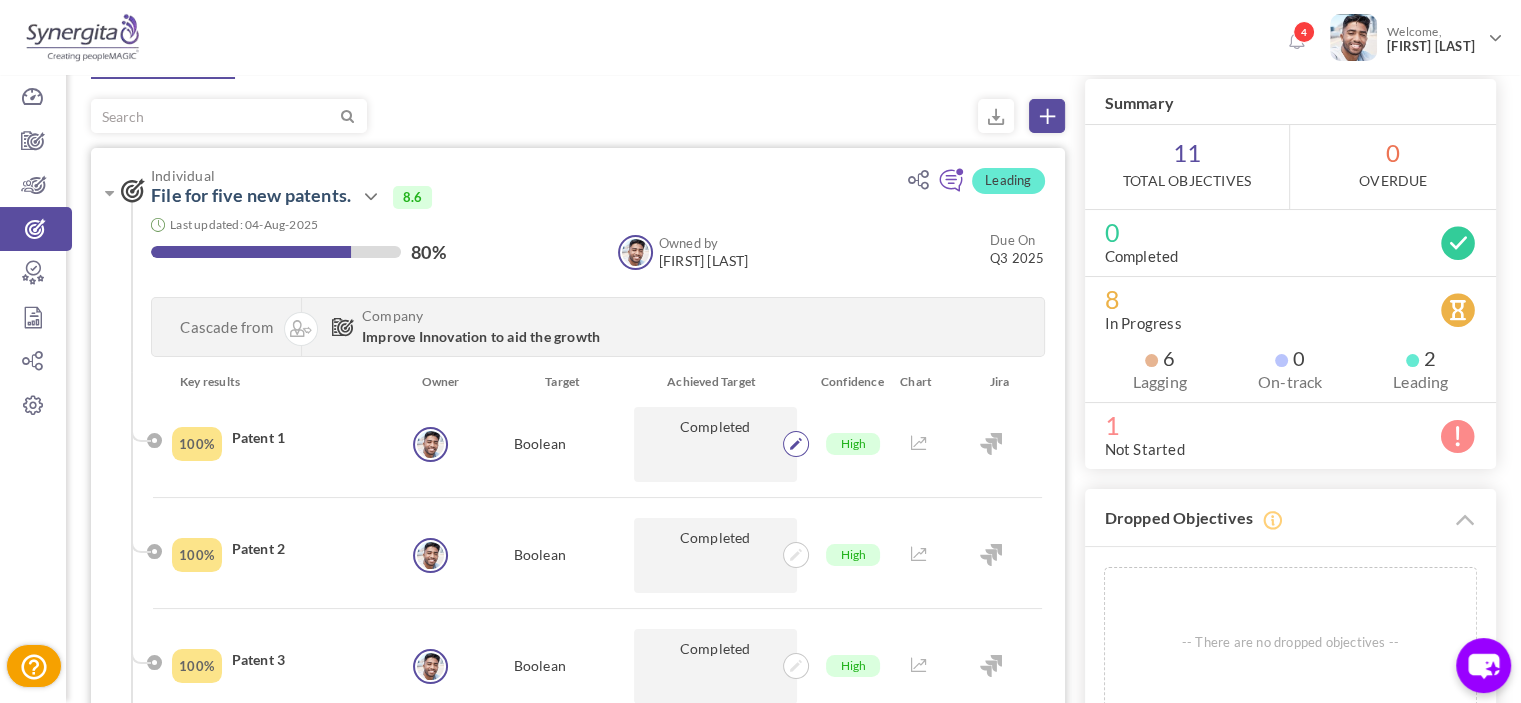 click at bounding box center (796, 444) 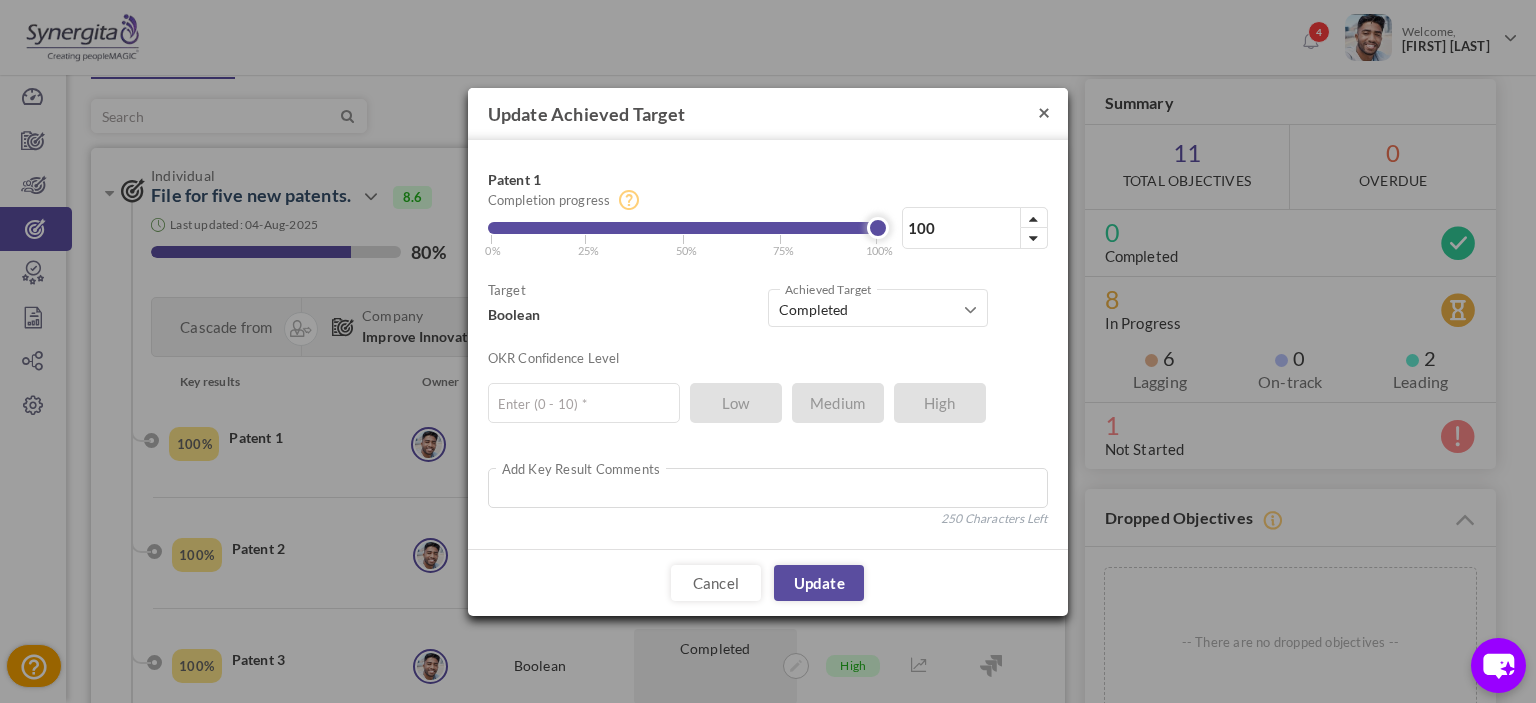 click on "×" at bounding box center [1044, 111] 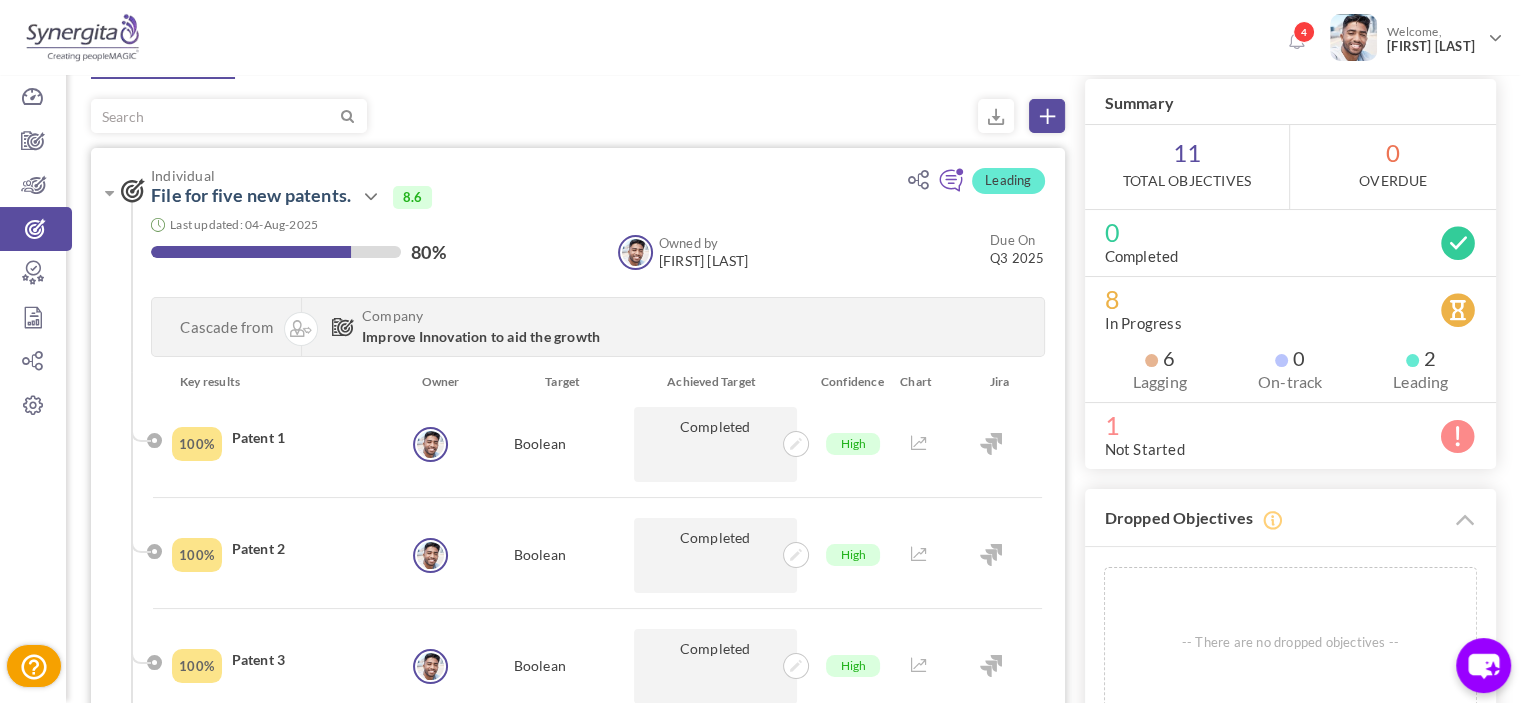 click at bounding box center (919, 444) 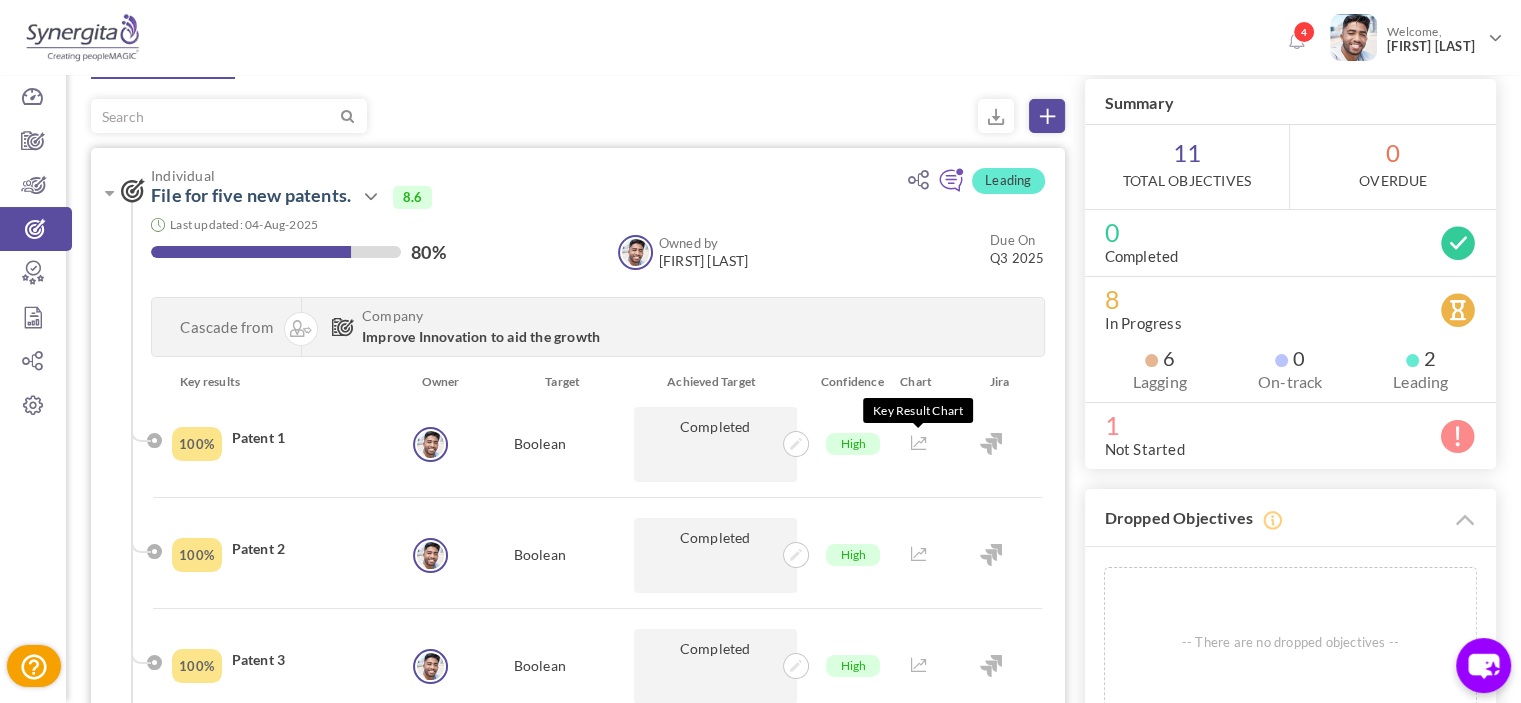 click at bounding box center [919, 443] 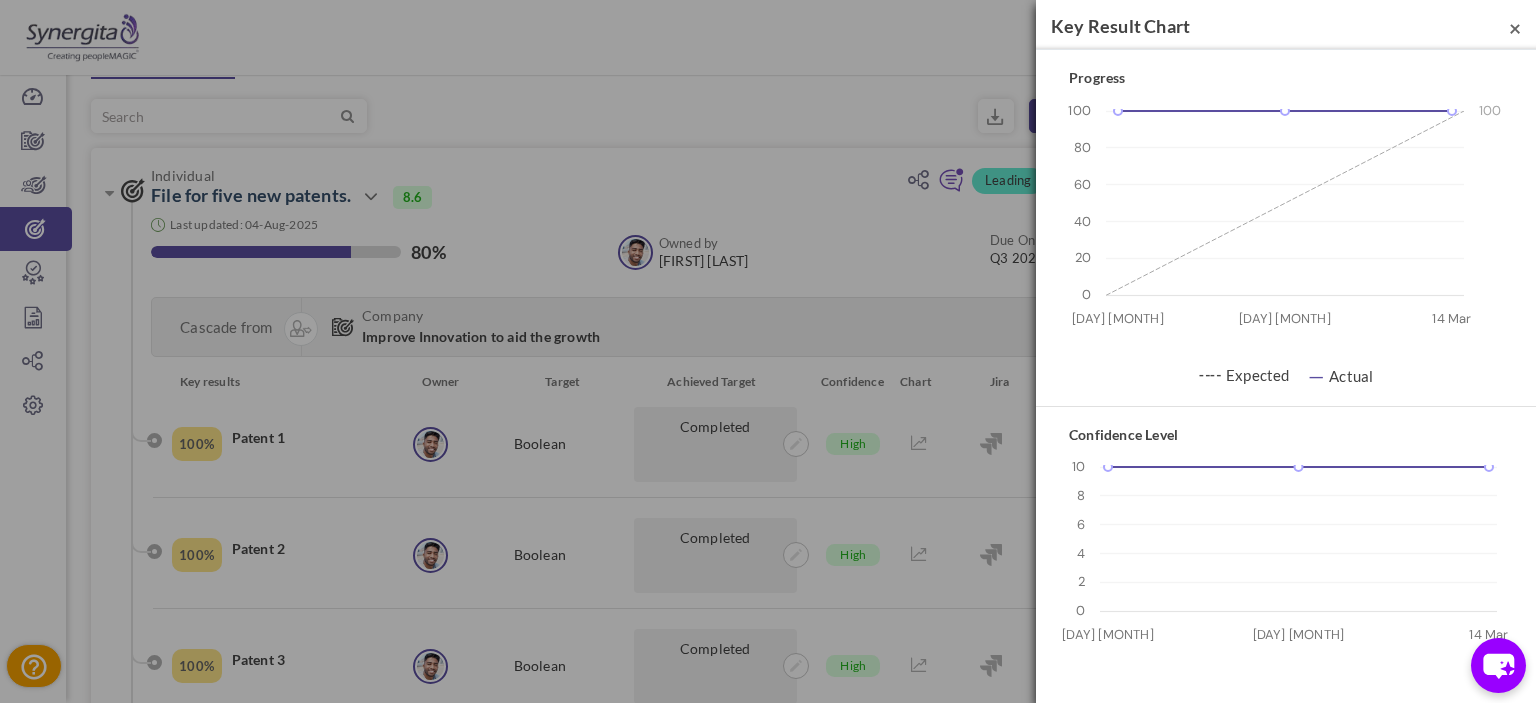 click on "×" at bounding box center (1515, 27) 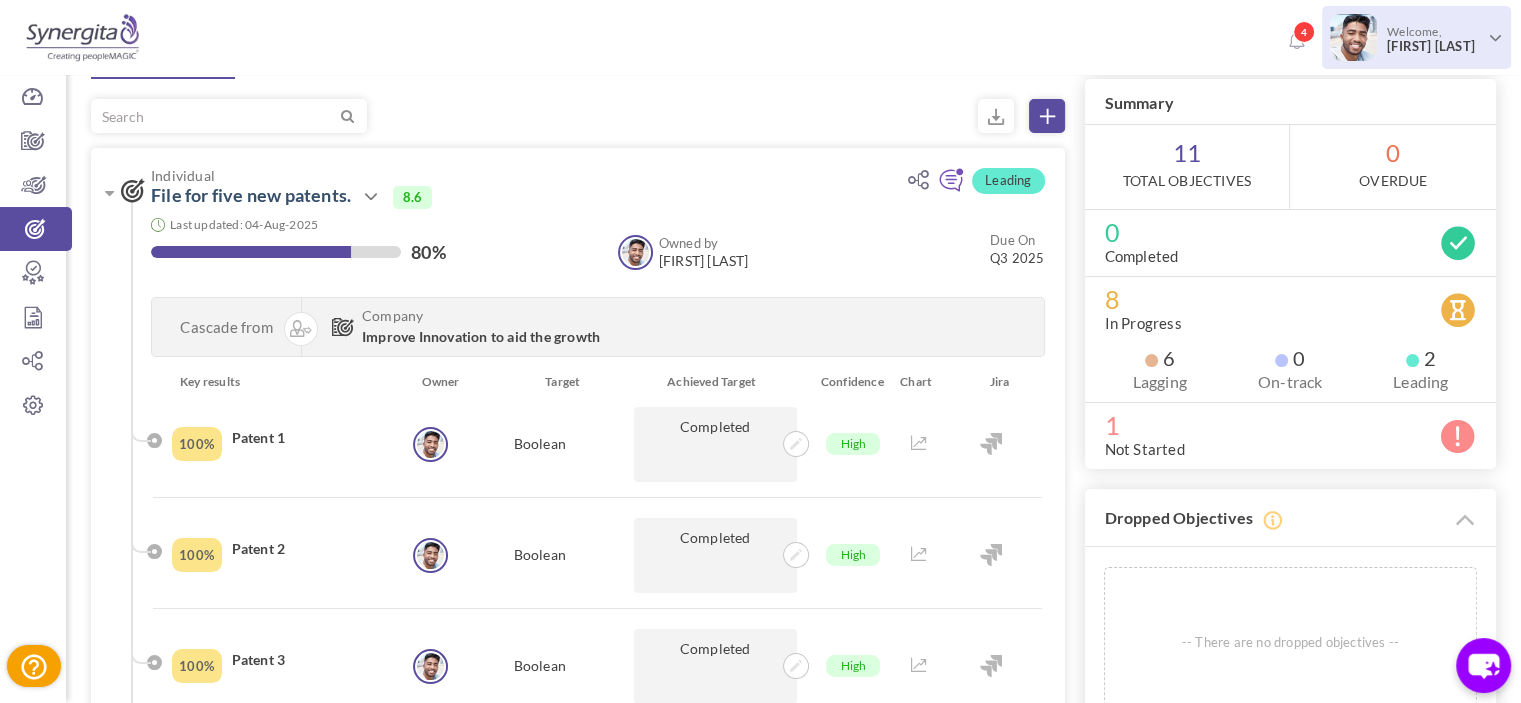 click on "Welcome,
[FIRST] [LAST]" at bounding box center (1431, 39) 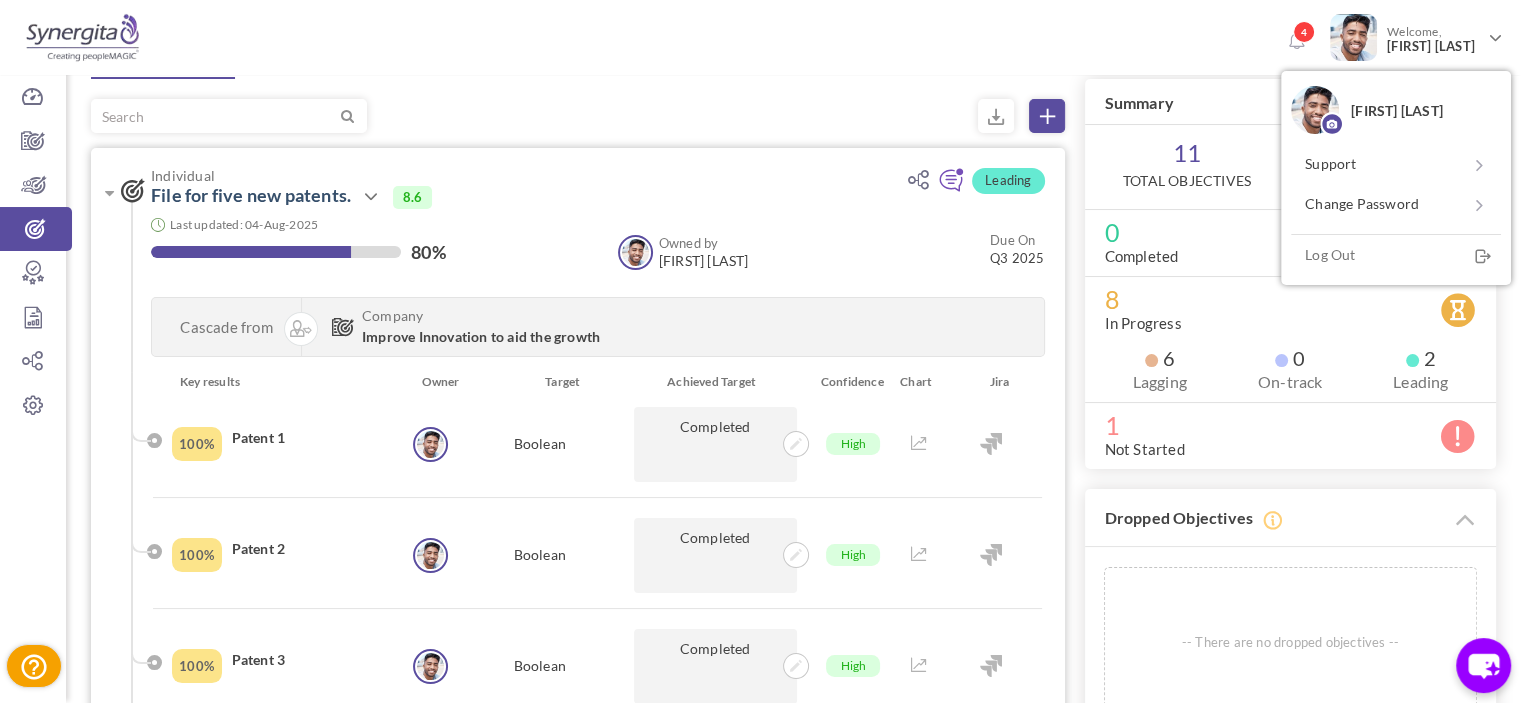 drag, startPoint x: 1131, startPoint y: 40, endPoint x: 880, endPoint y: 235, distance: 317.8459 